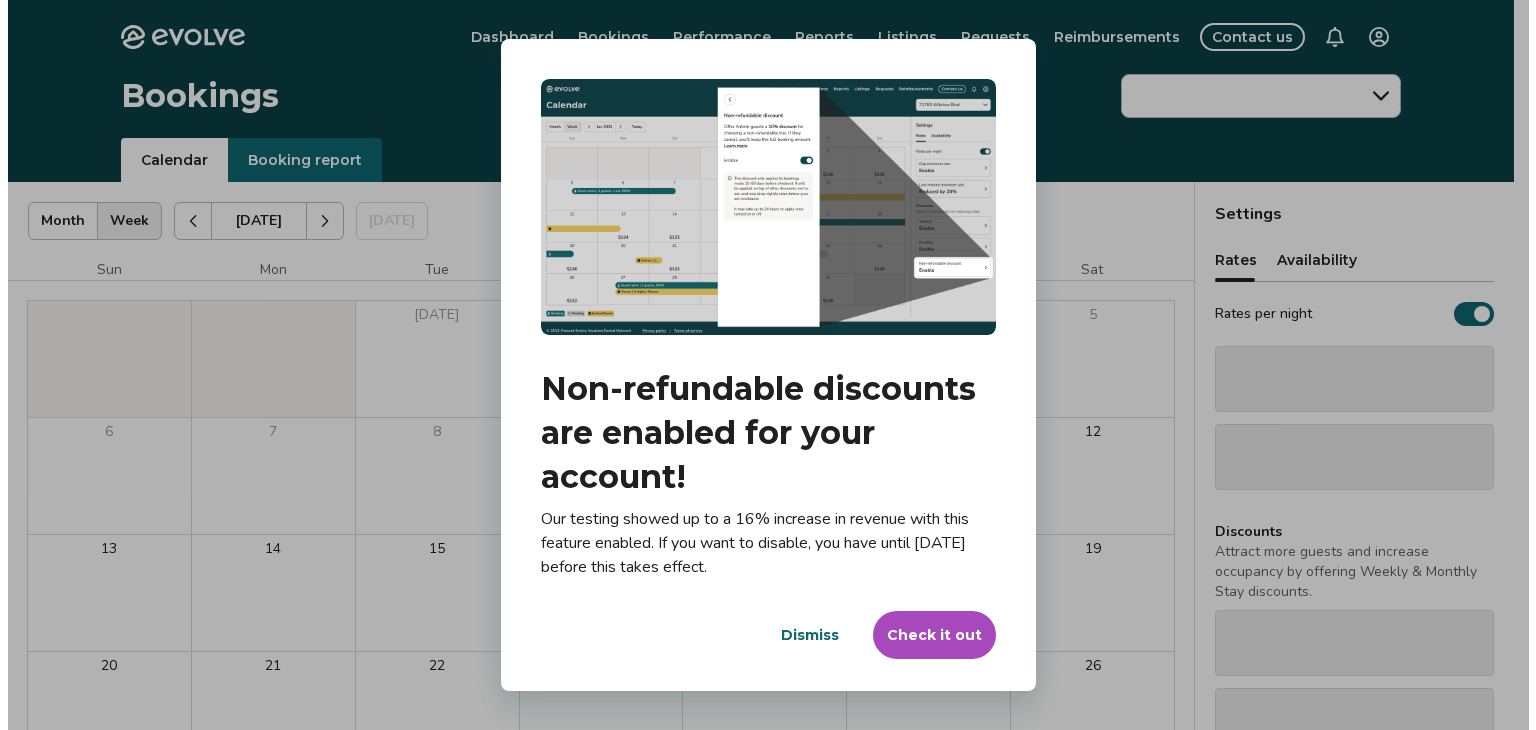 scroll, scrollTop: 0, scrollLeft: 0, axis: both 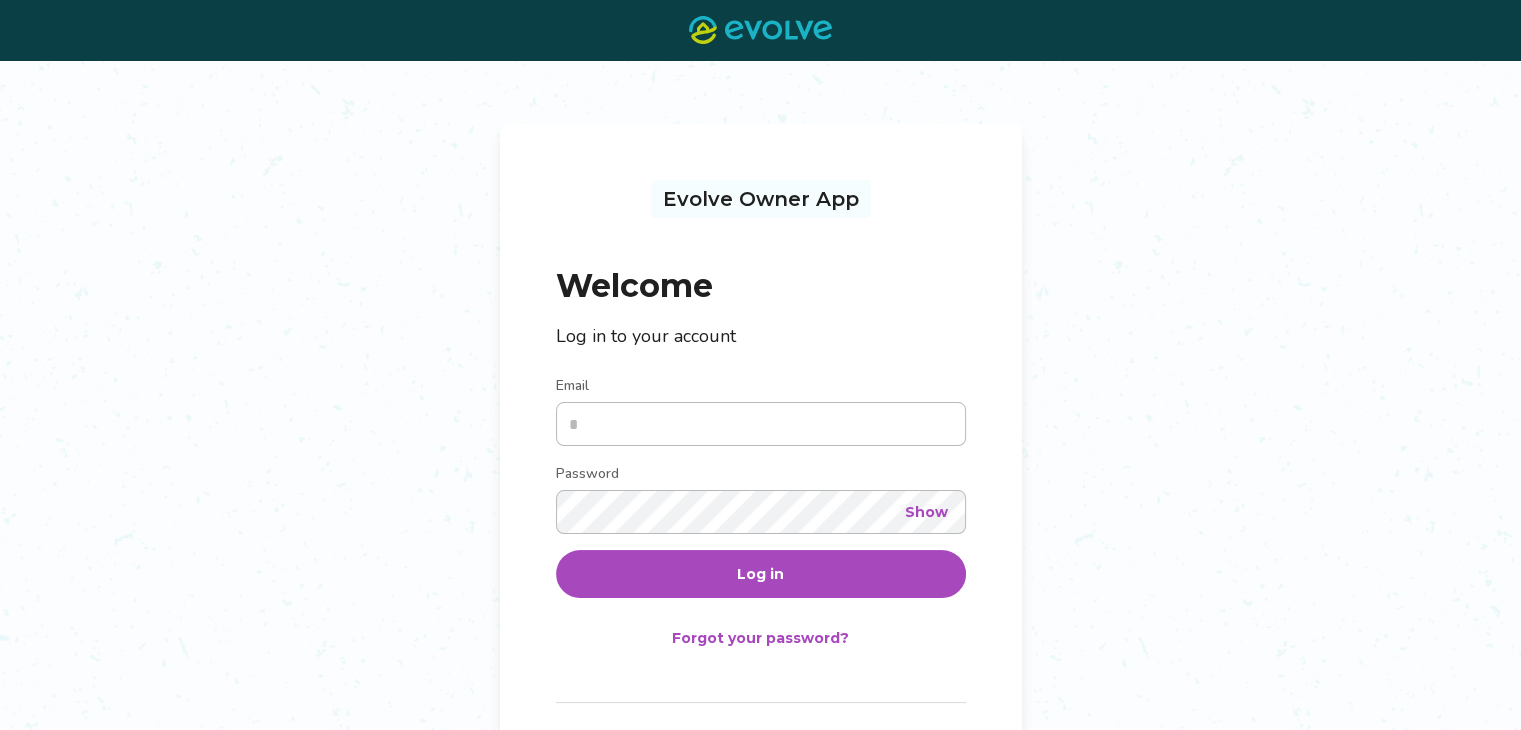 click on "Email" at bounding box center [761, 424] 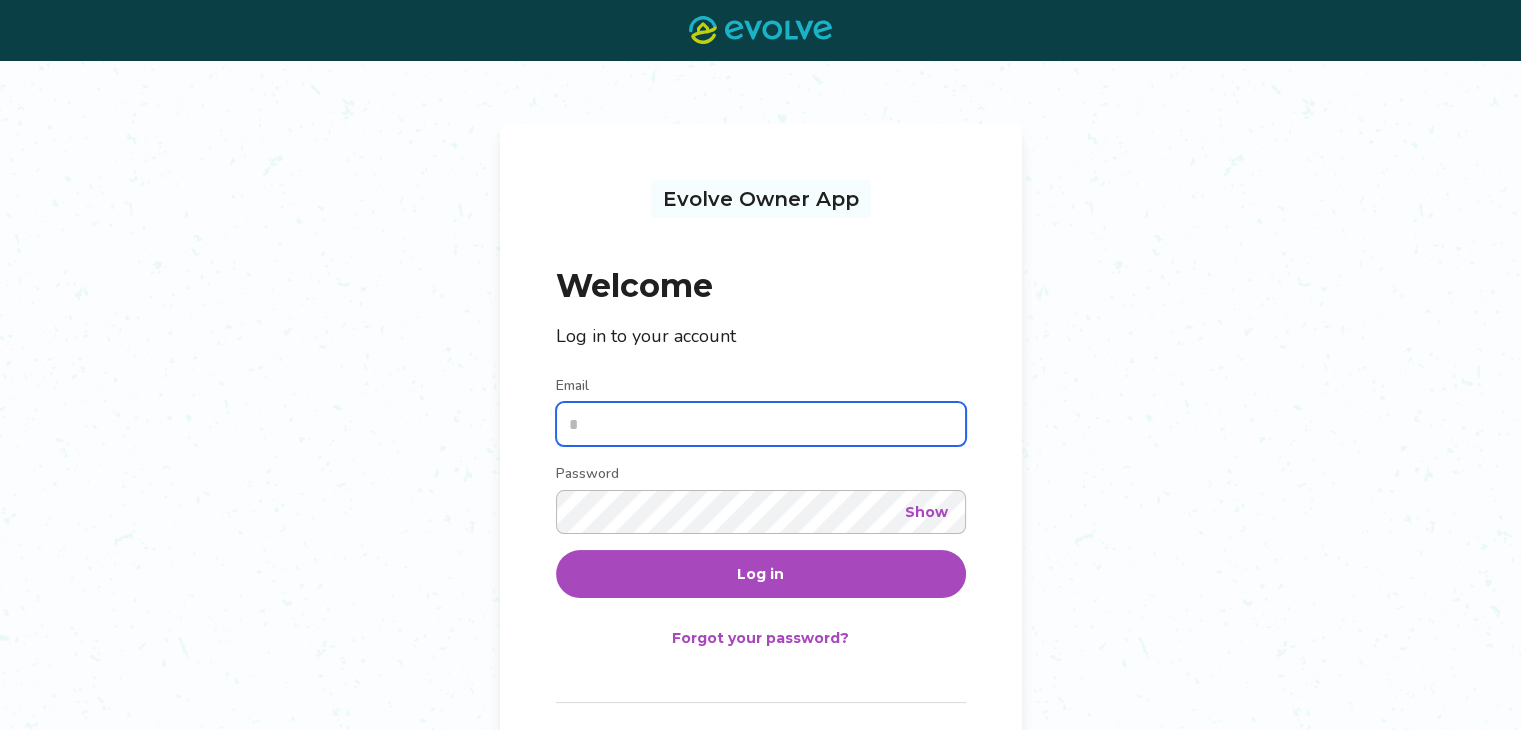 type on "**********" 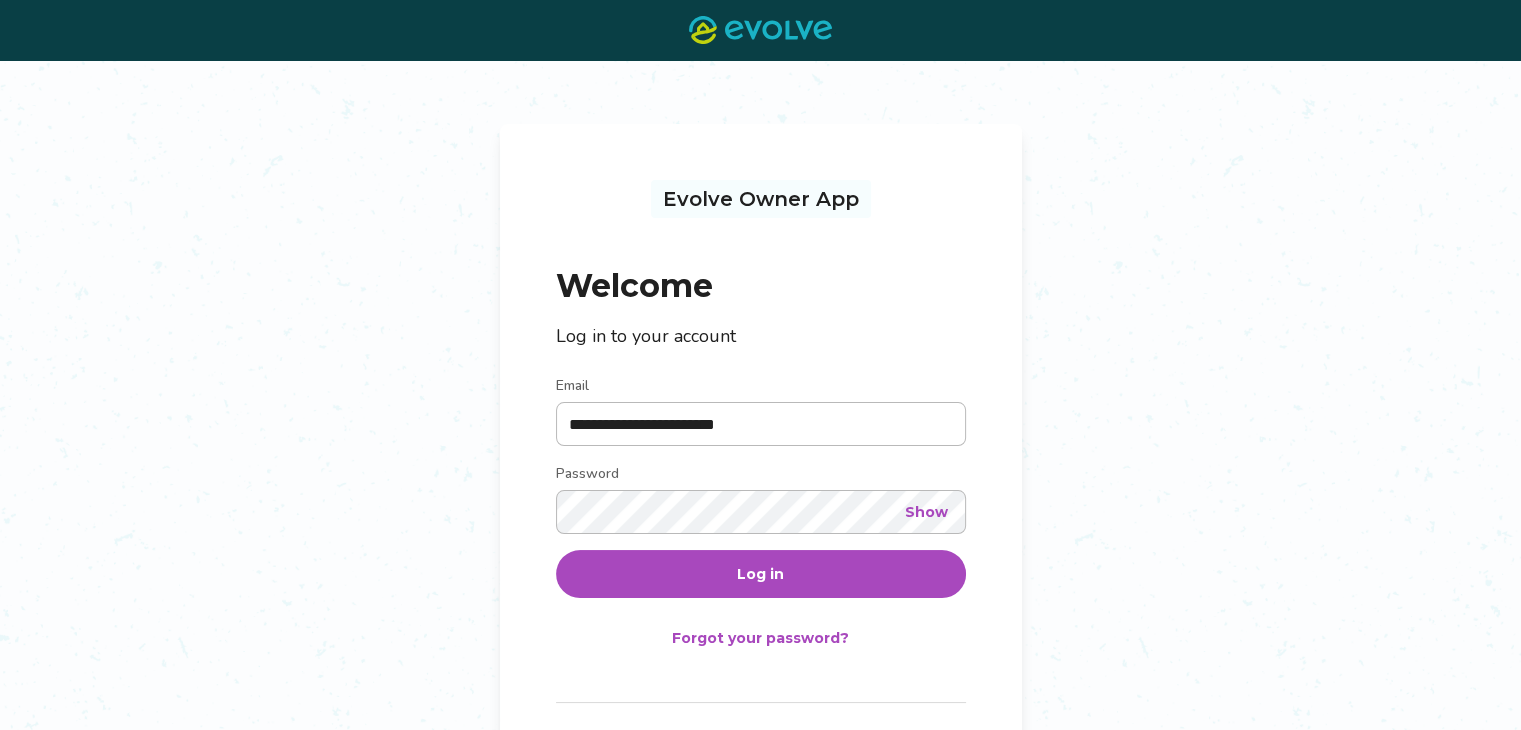 click on "Log in" at bounding box center [761, 574] 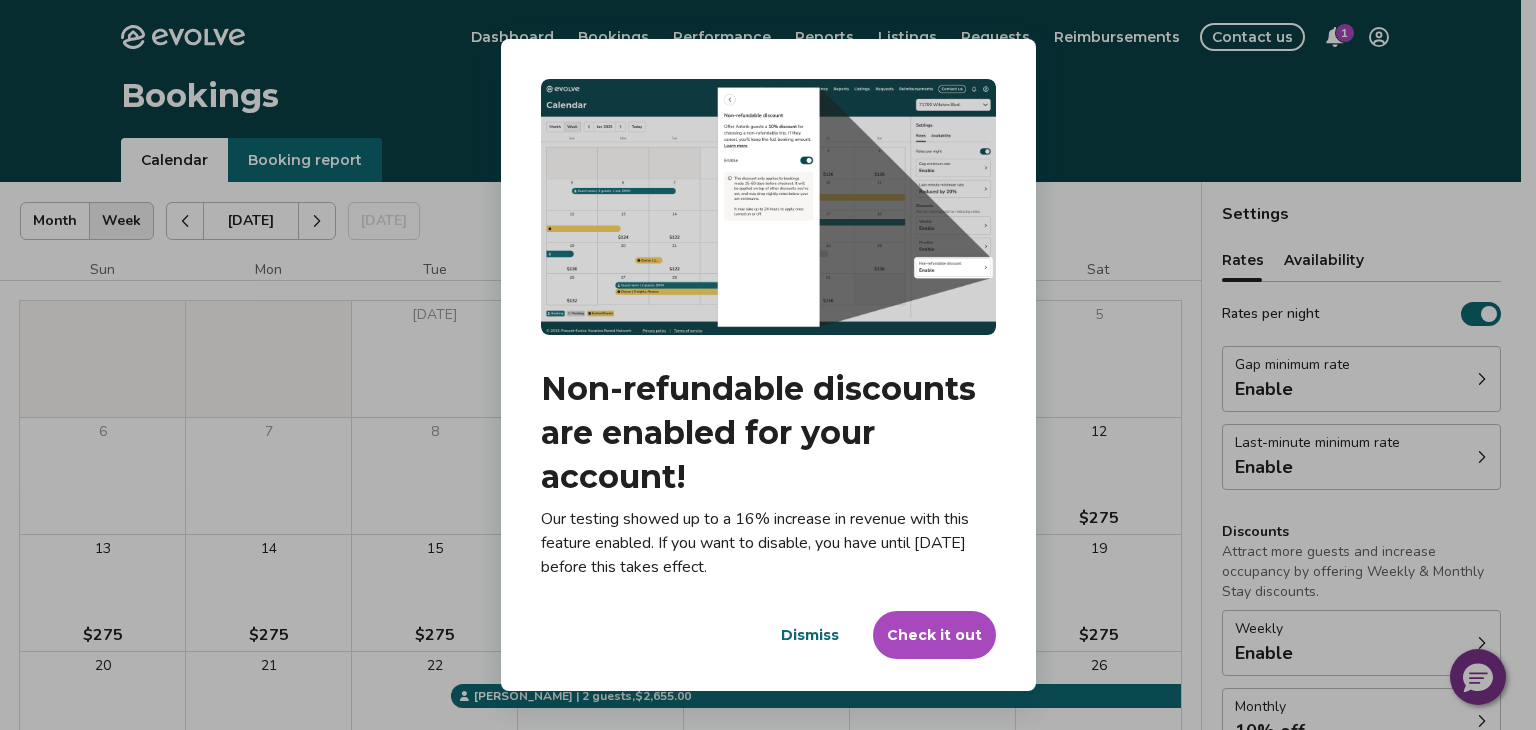 drag, startPoint x: 795, startPoint y: 638, endPoint x: 676, endPoint y: 642, distance: 119.06721 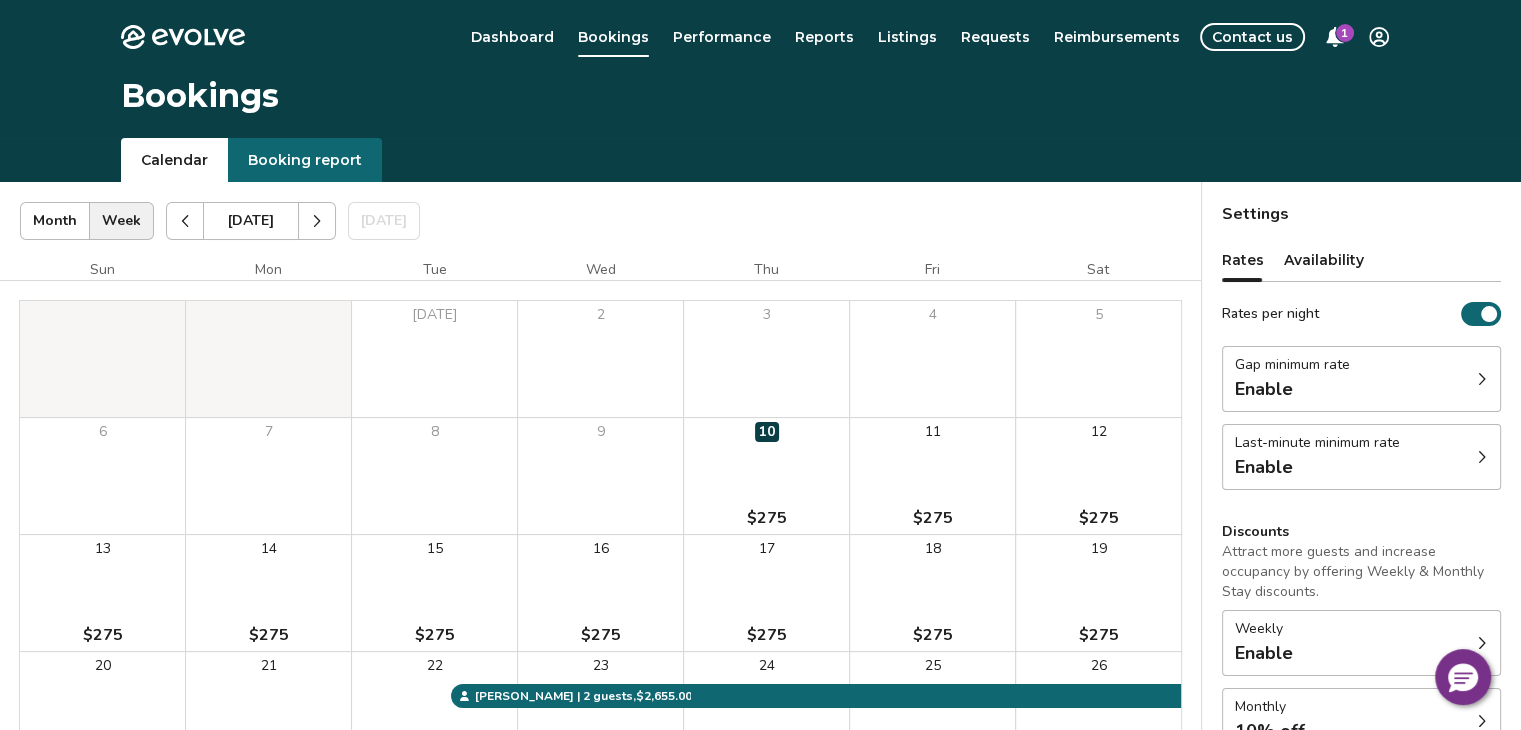 click on "Enable" at bounding box center (1292, 389) 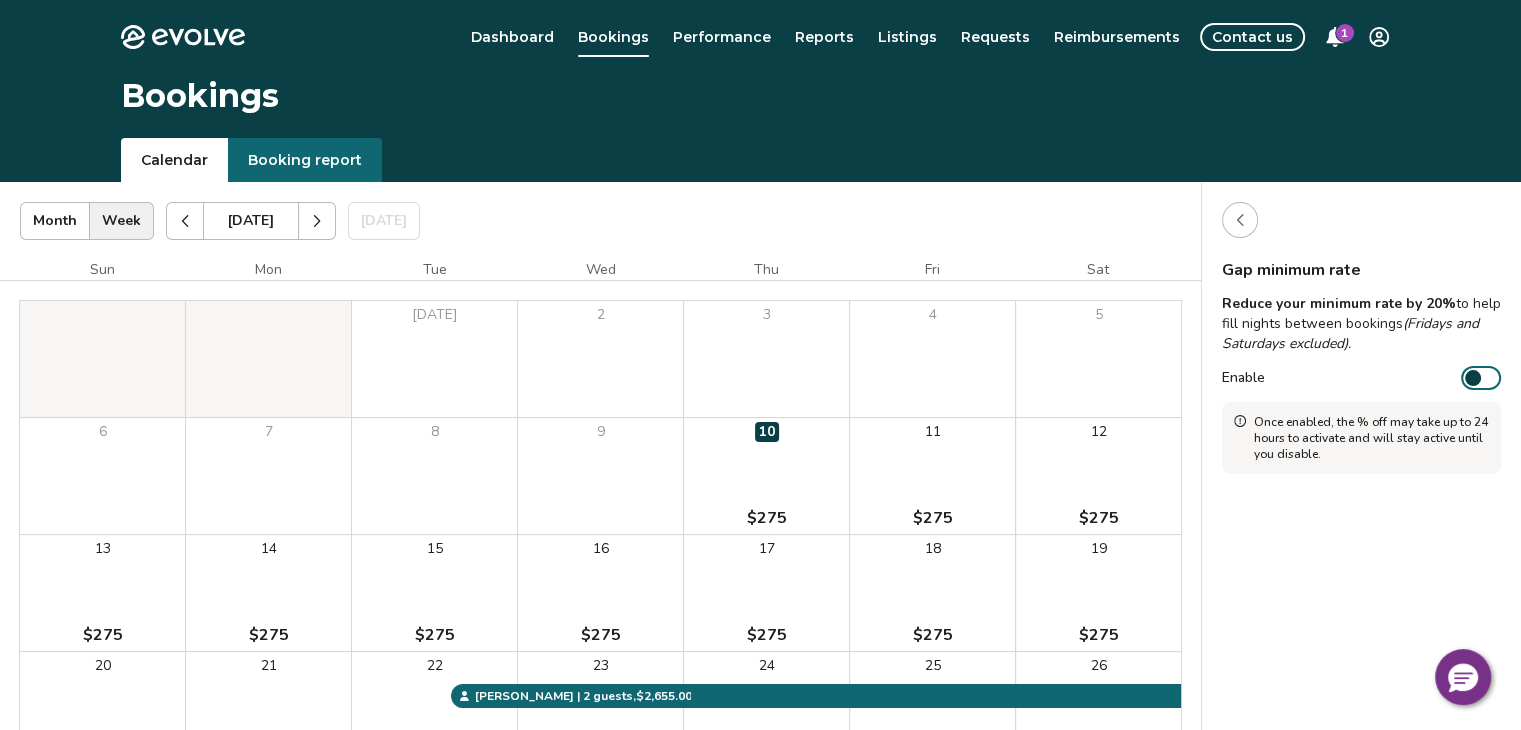 click on "Calendar Booking report" at bounding box center (760, 160) 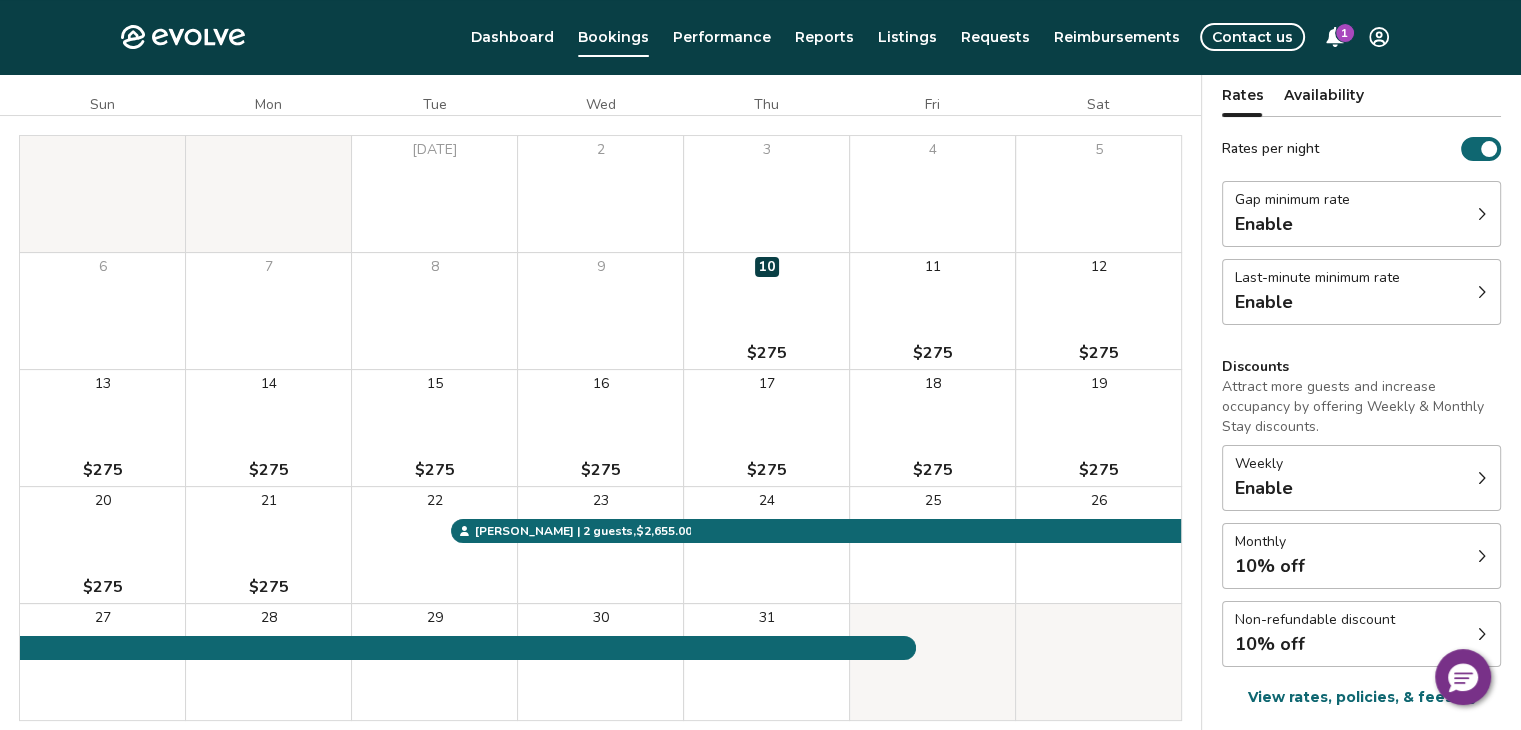 scroll, scrollTop: 304, scrollLeft: 0, axis: vertical 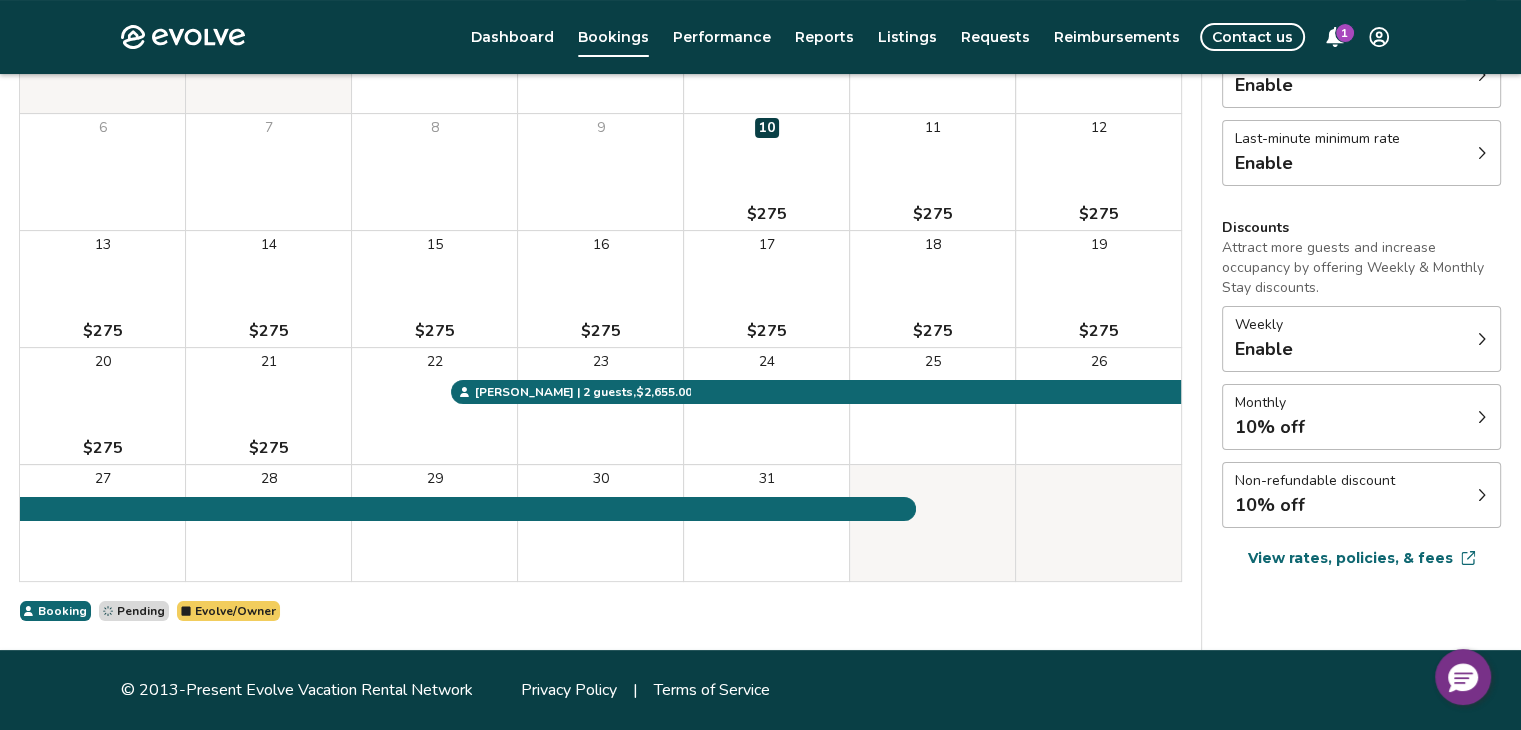 click on "10% off" at bounding box center (1315, 505) 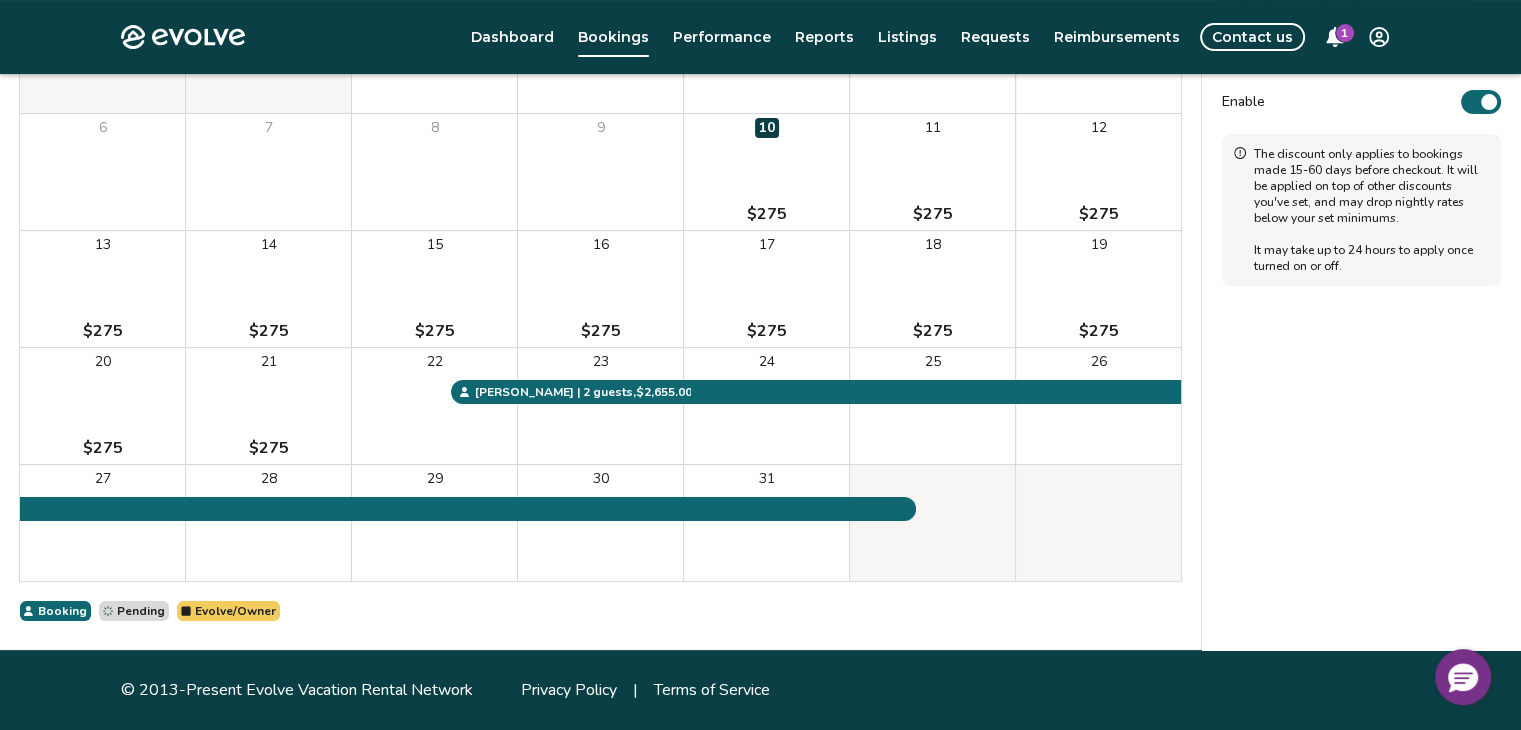 scroll, scrollTop: 0, scrollLeft: 0, axis: both 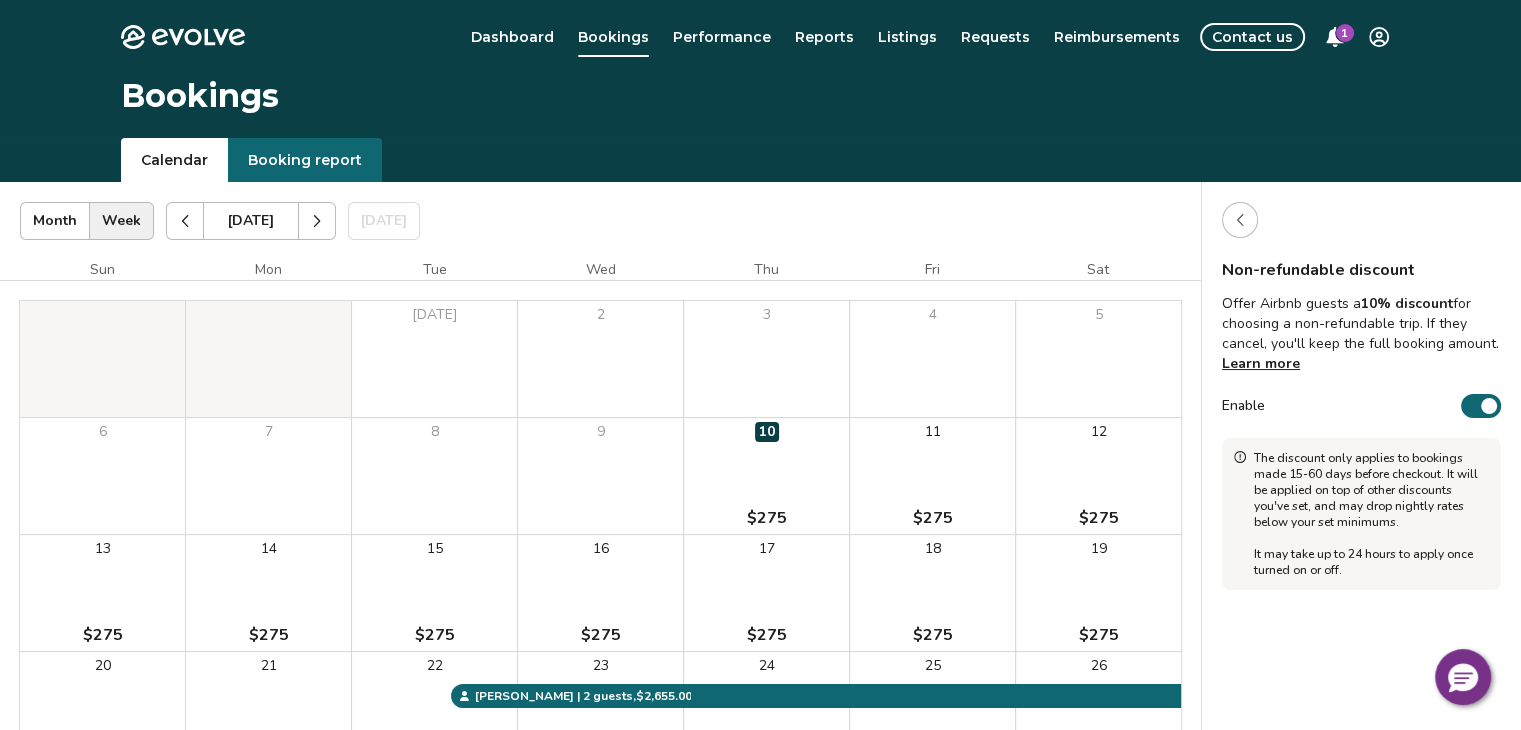 click on "Enable" at bounding box center (1481, 406) 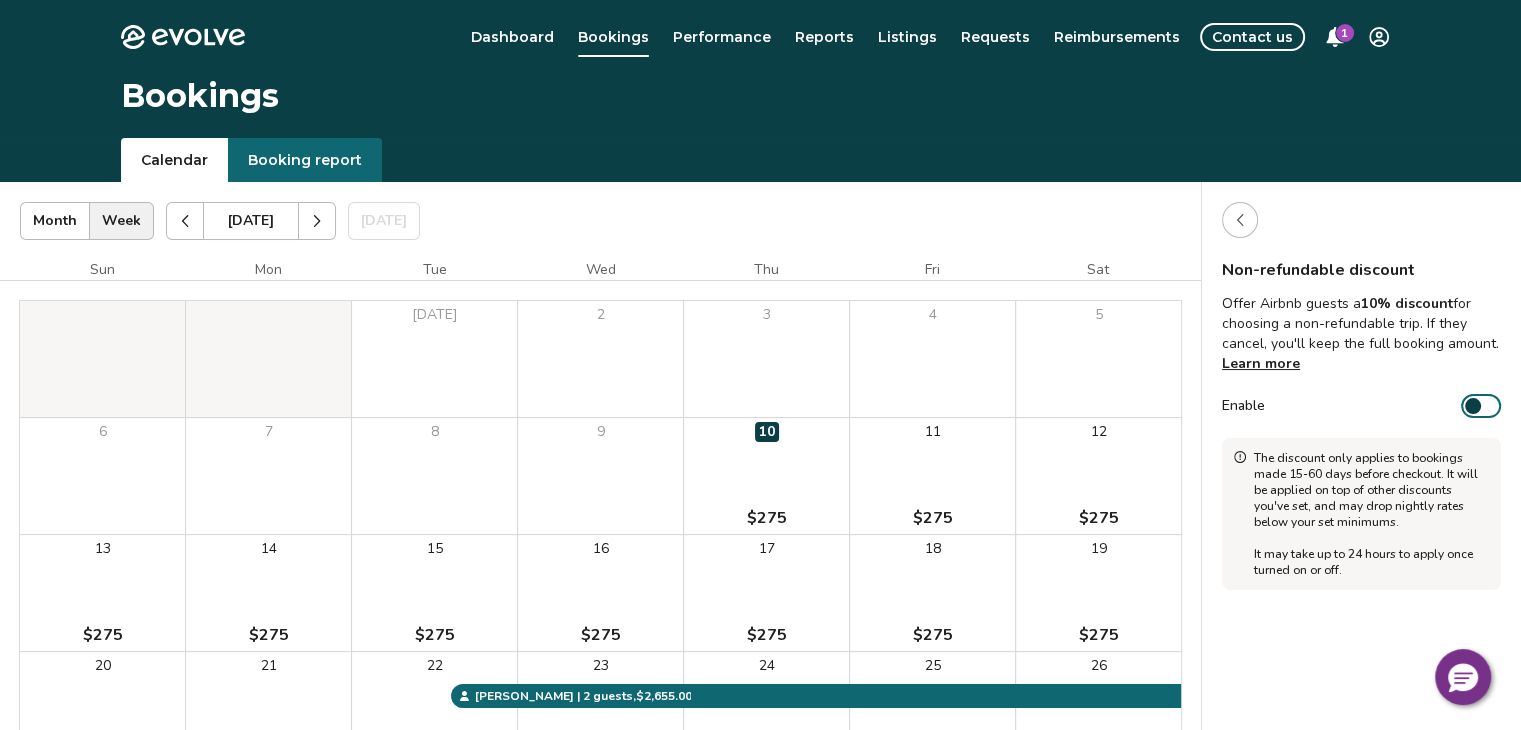 click on "Enable" at bounding box center [1481, 406] 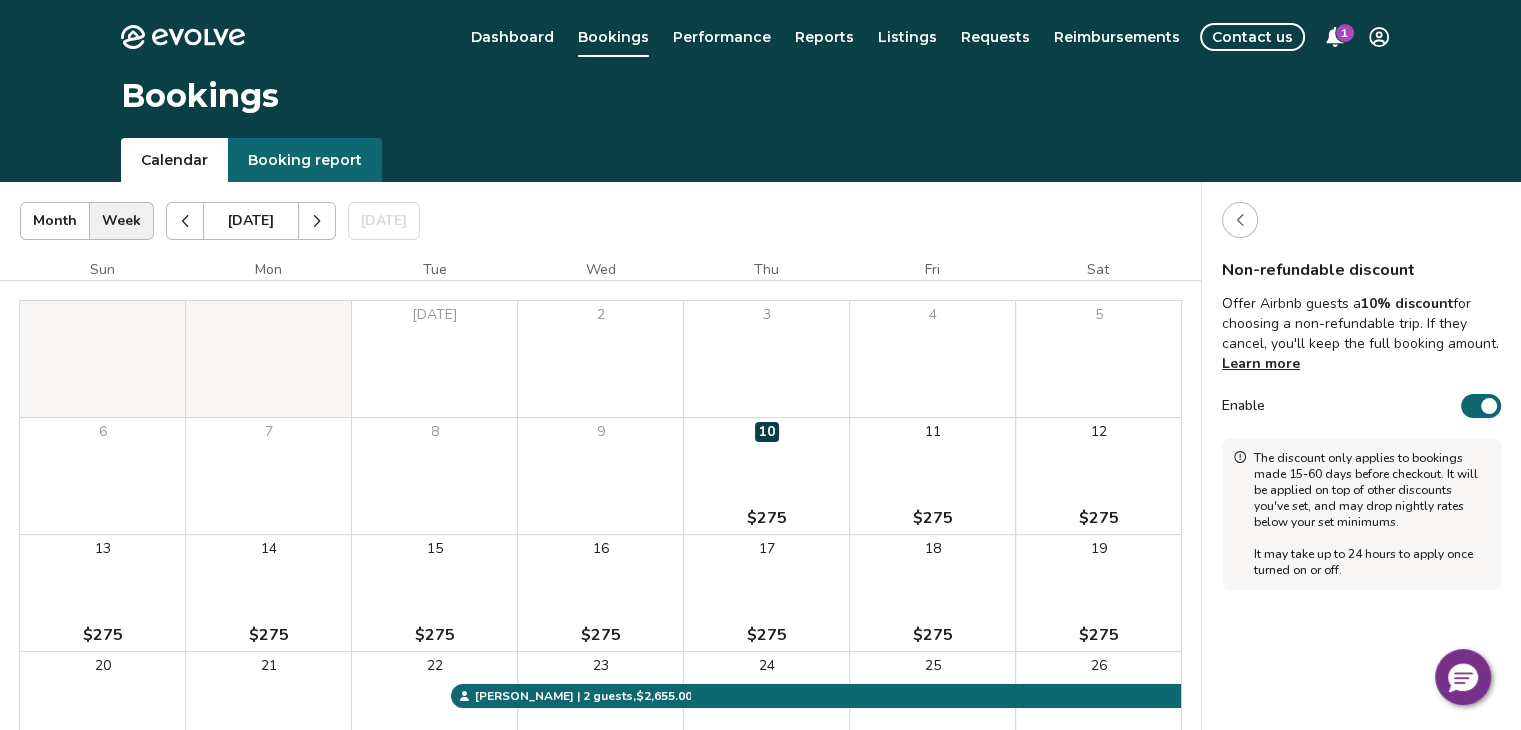 click on "Enable" at bounding box center (1481, 406) 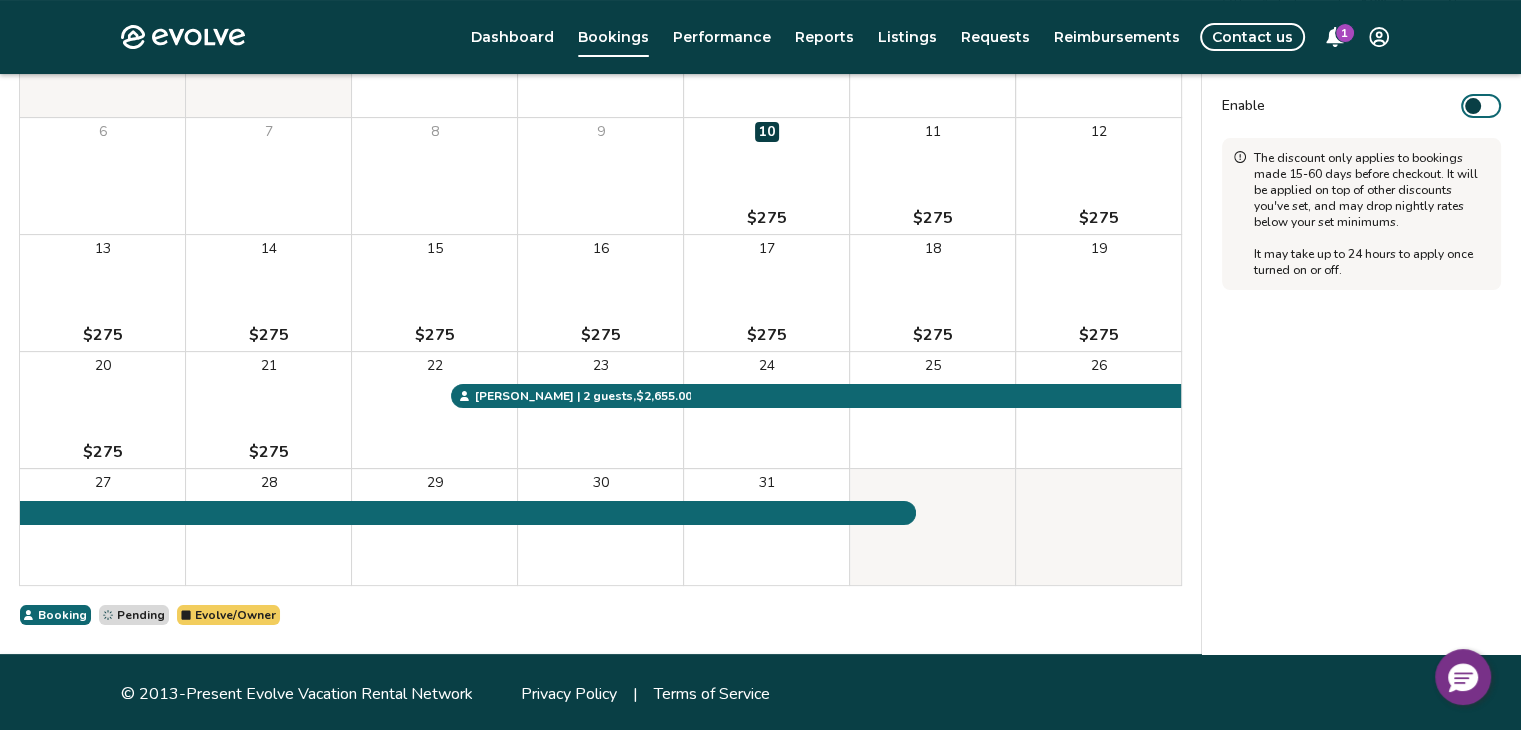scroll, scrollTop: 0, scrollLeft: 0, axis: both 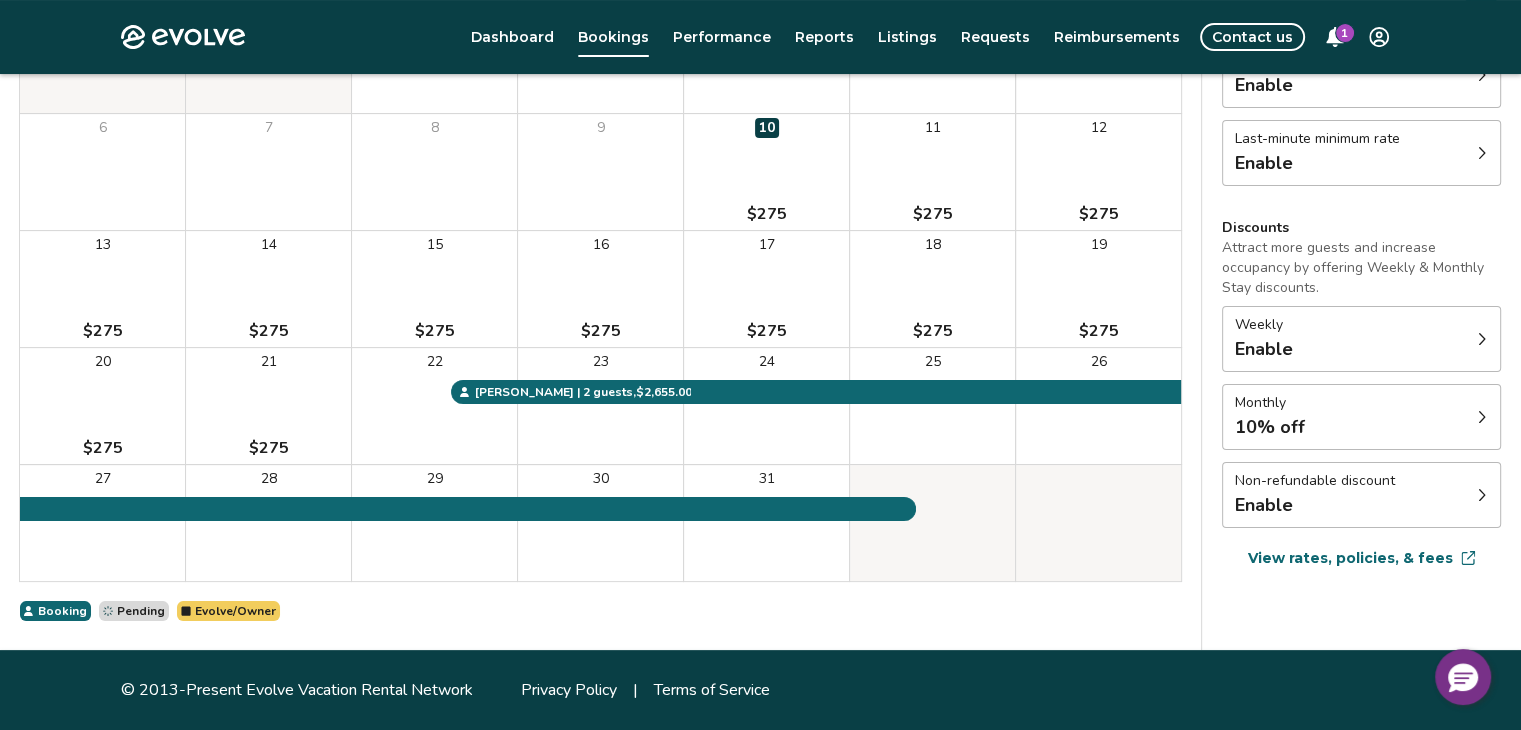 click on "View rates, policies, & fees" at bounding box center [1350, 558] 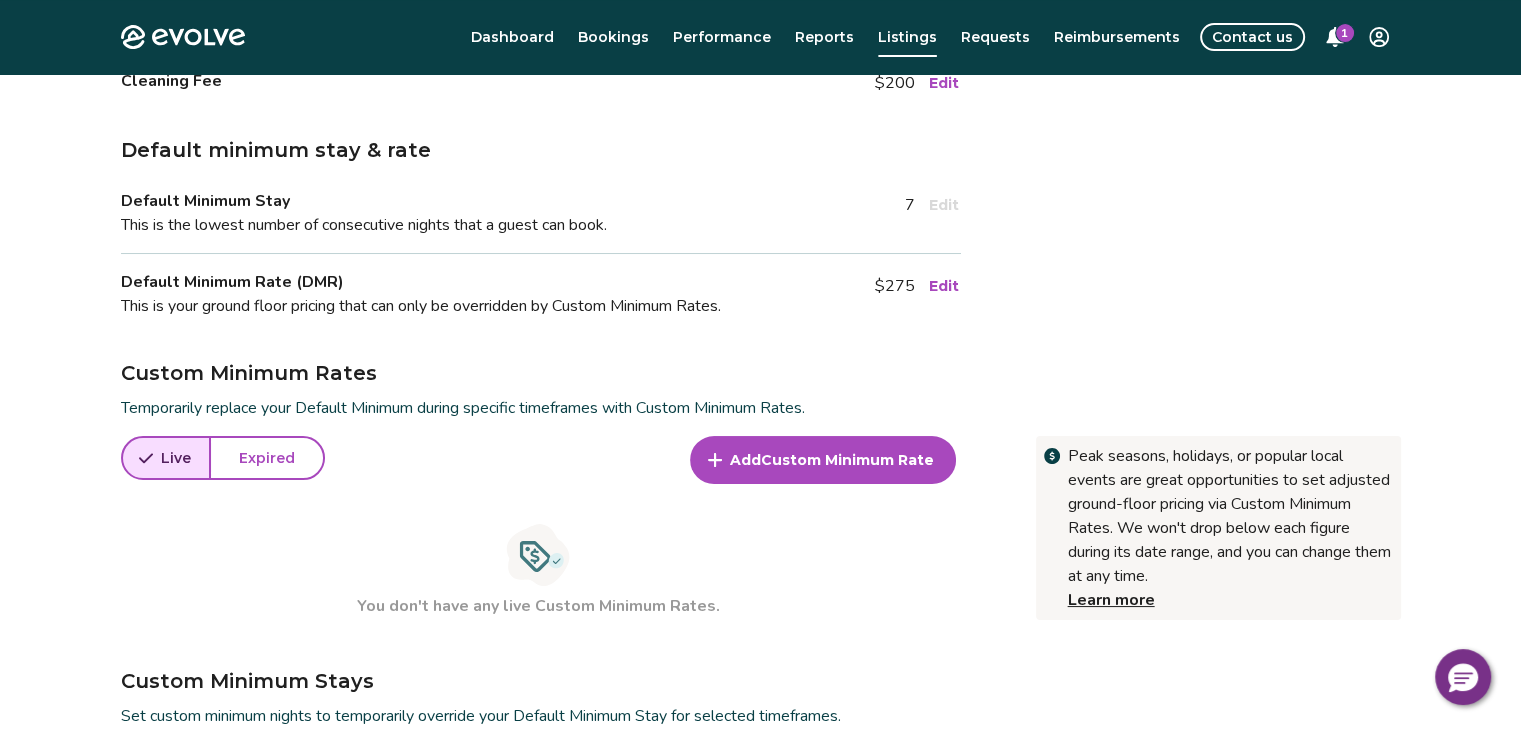 scroll, scrollTop: 0, scrollLeft: 0, axis: both 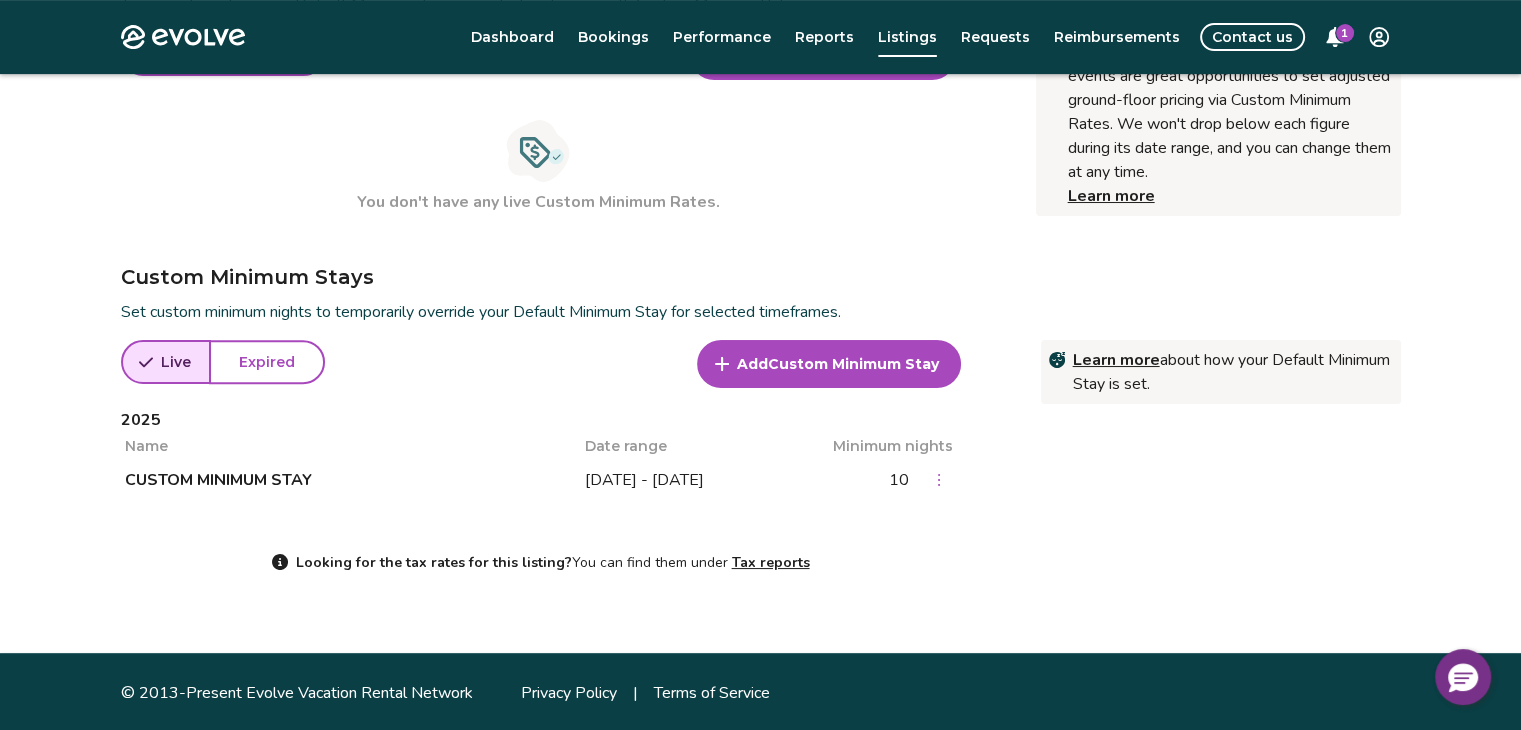 click on "CUSTOM MINIMUM STAY" at bounding box center [353, 480] 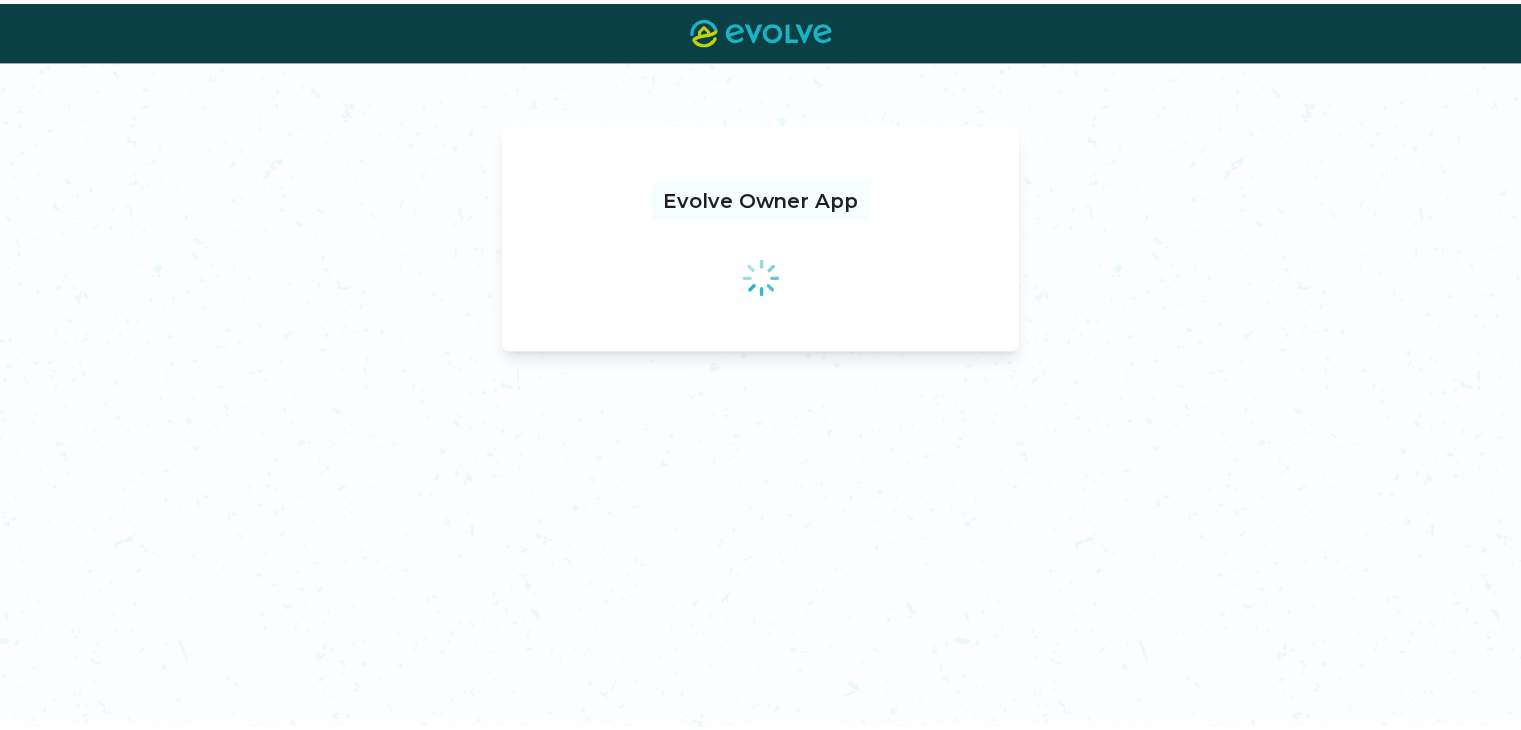 scroll, scrollTop: 0, scrollLeft: 0, axis: both 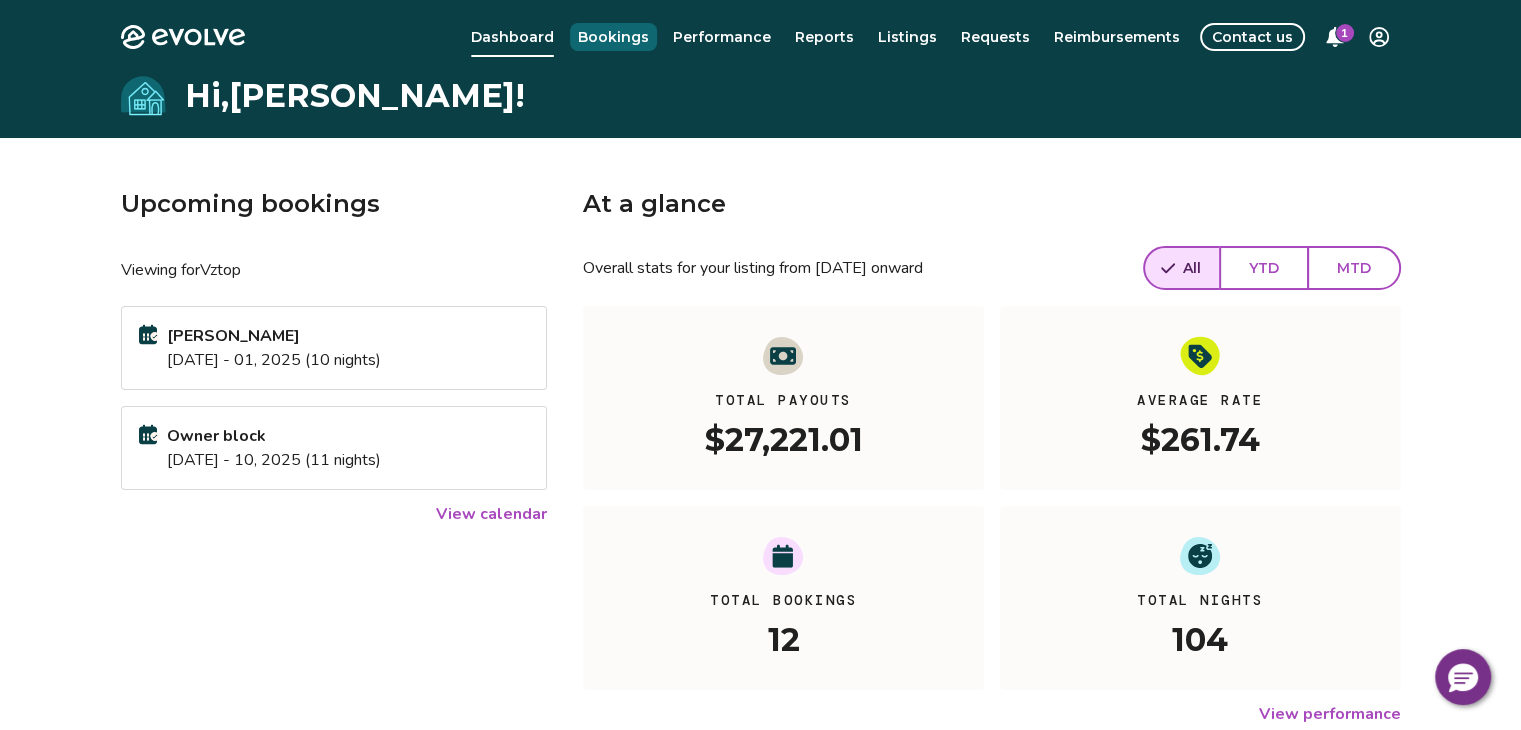 click on "Bookings" at bounding box center [613, 37] 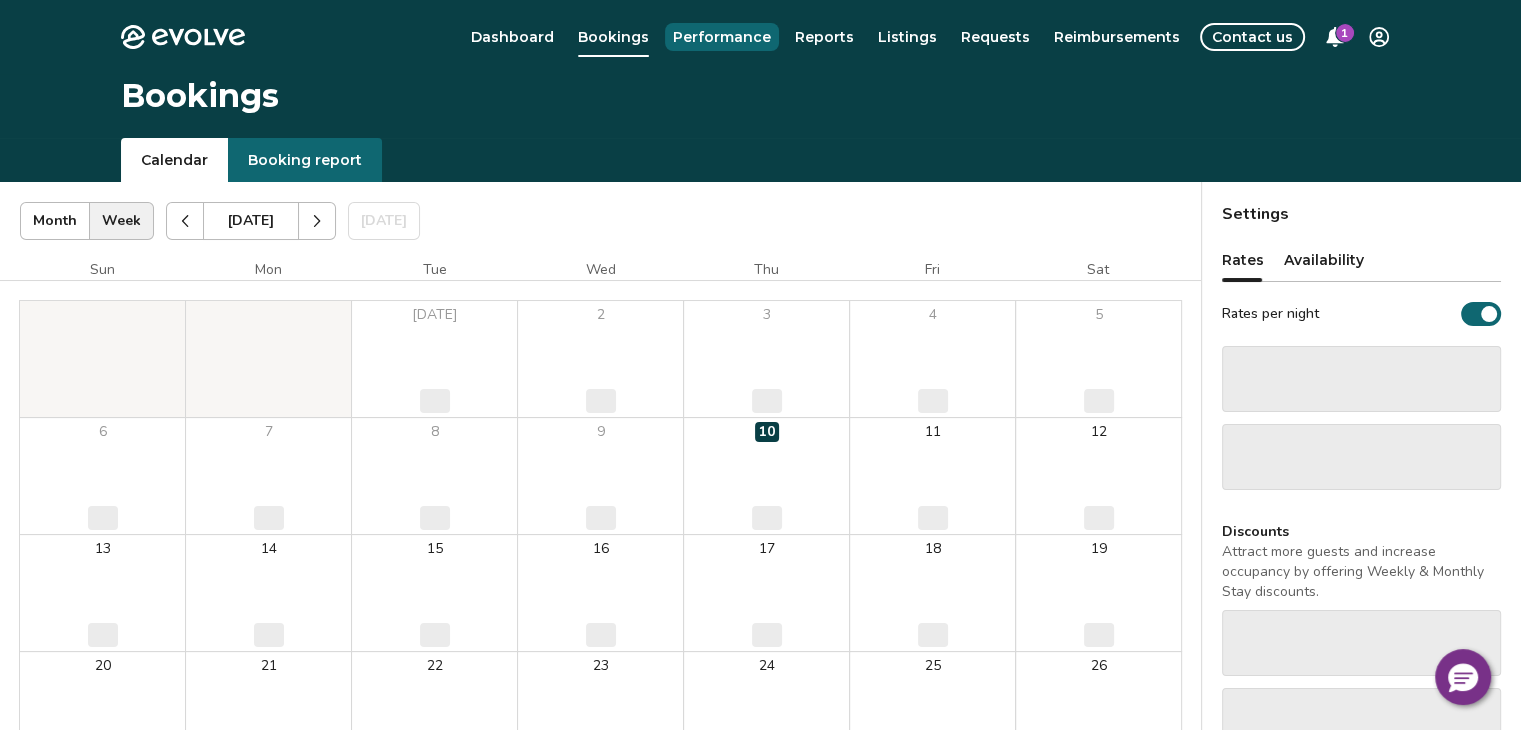 click on "Performance" at bounding box center [722, 37] 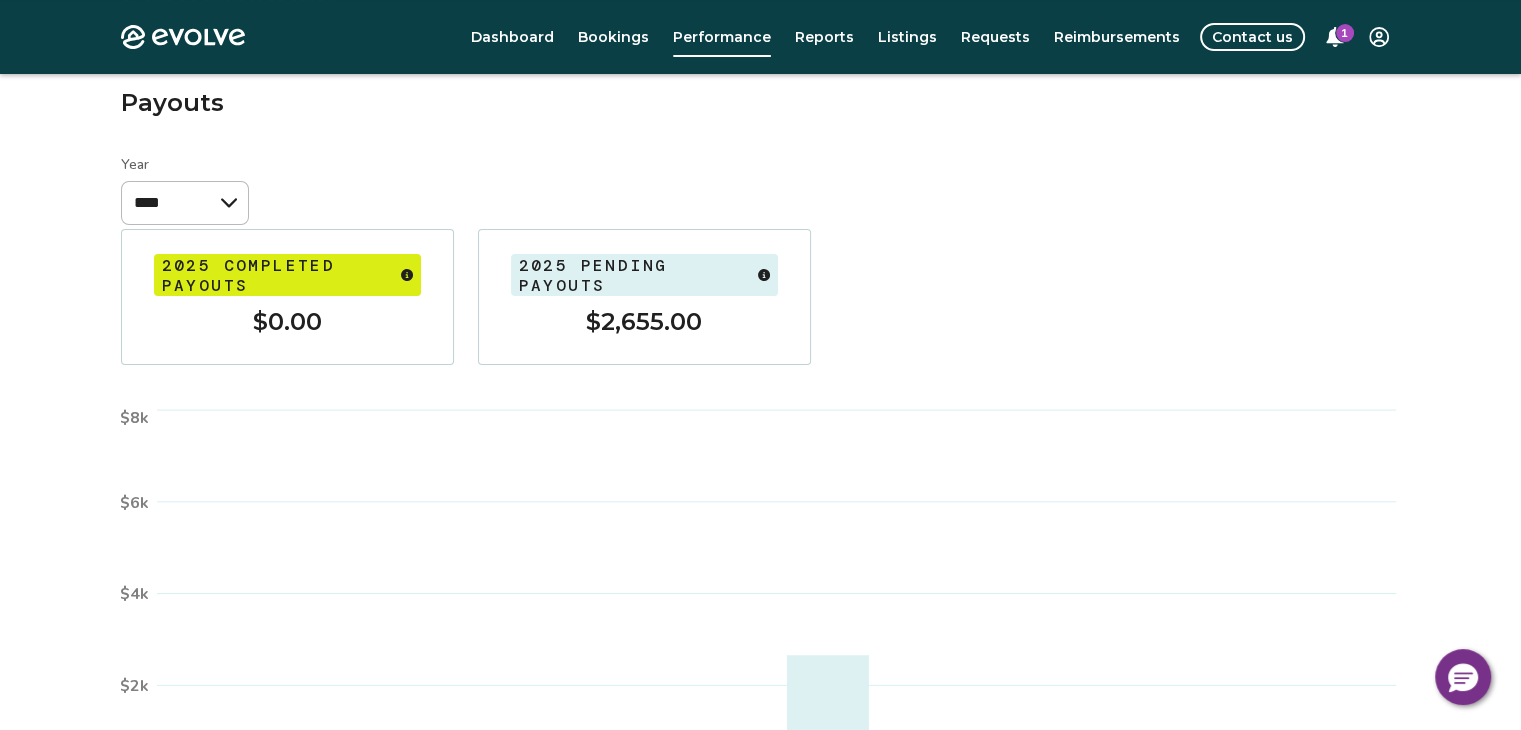 scroll, scrollTop: 415, scrollLeft: 0, axis: vertical 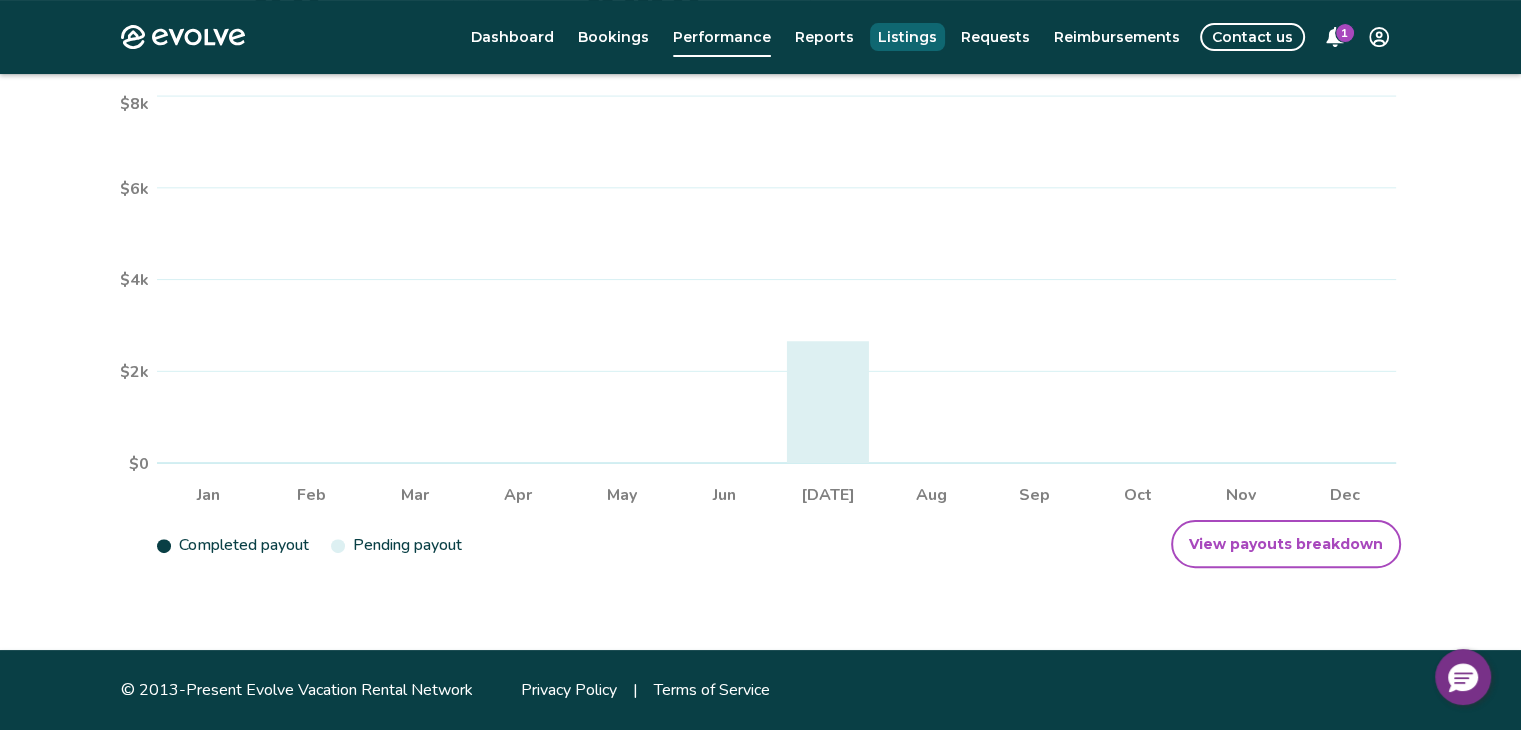 click on "Listings" at bounding box center (907, 37) 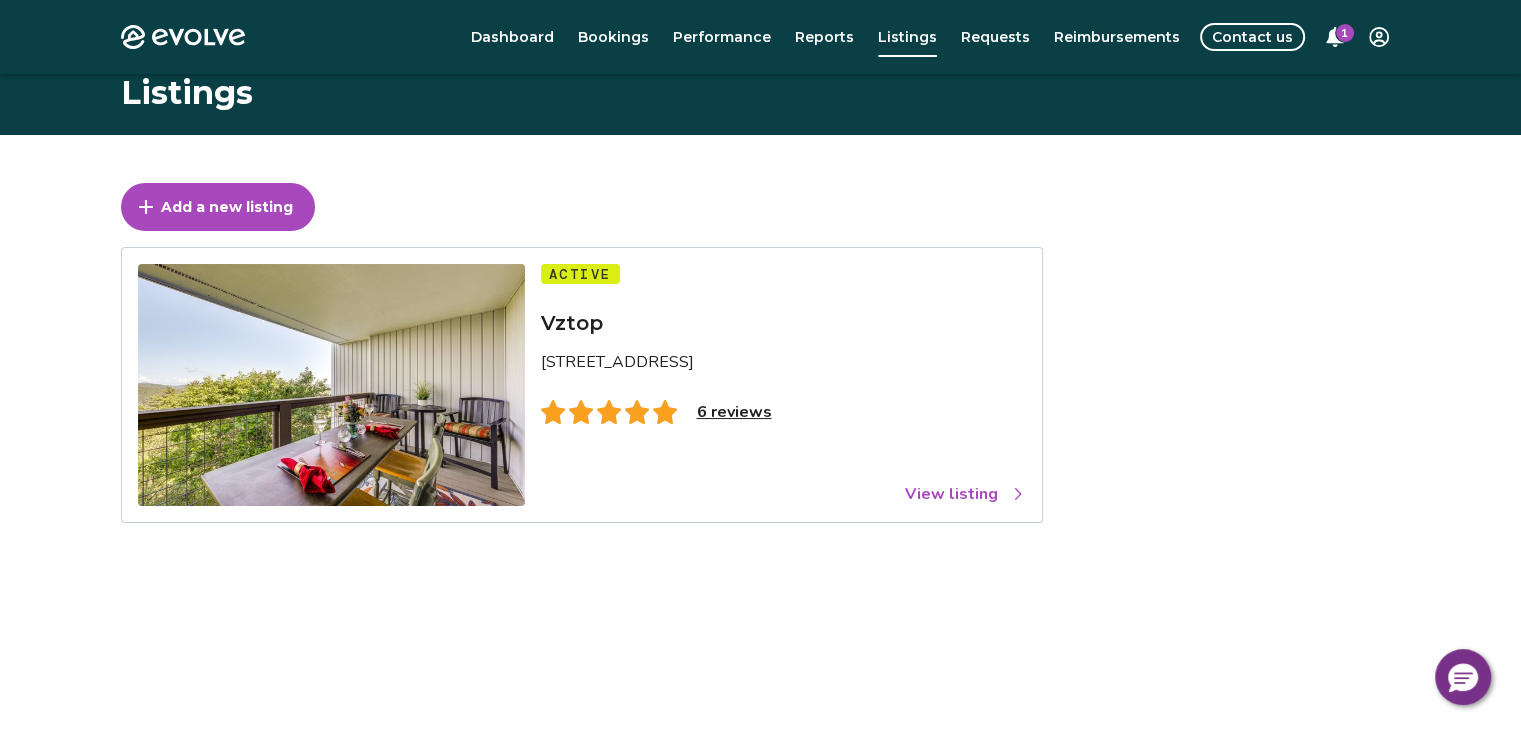 scroll, scrollTop: 0, scrollLeft: 0, axis: both 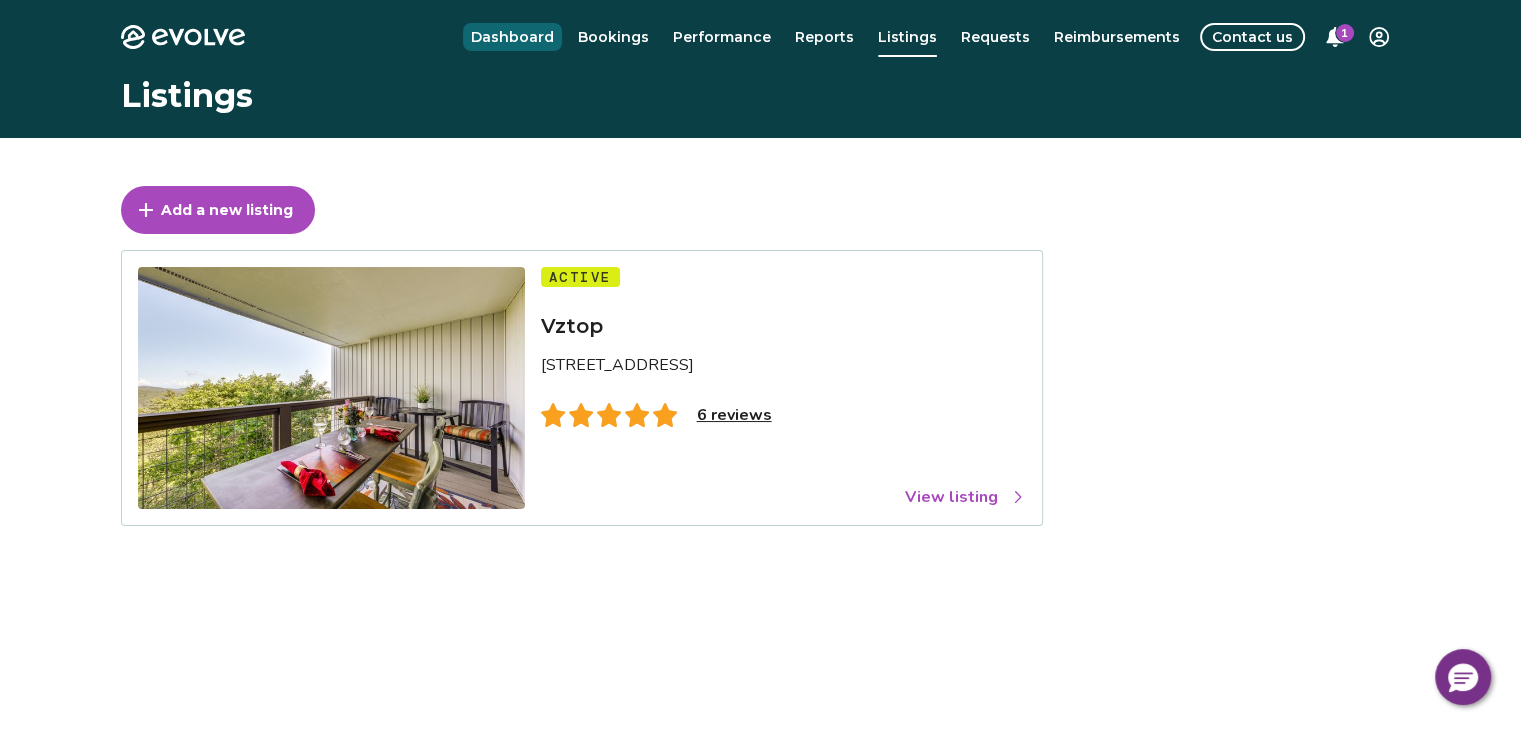 click on "Dashboard" at bounding box center (512, 37) 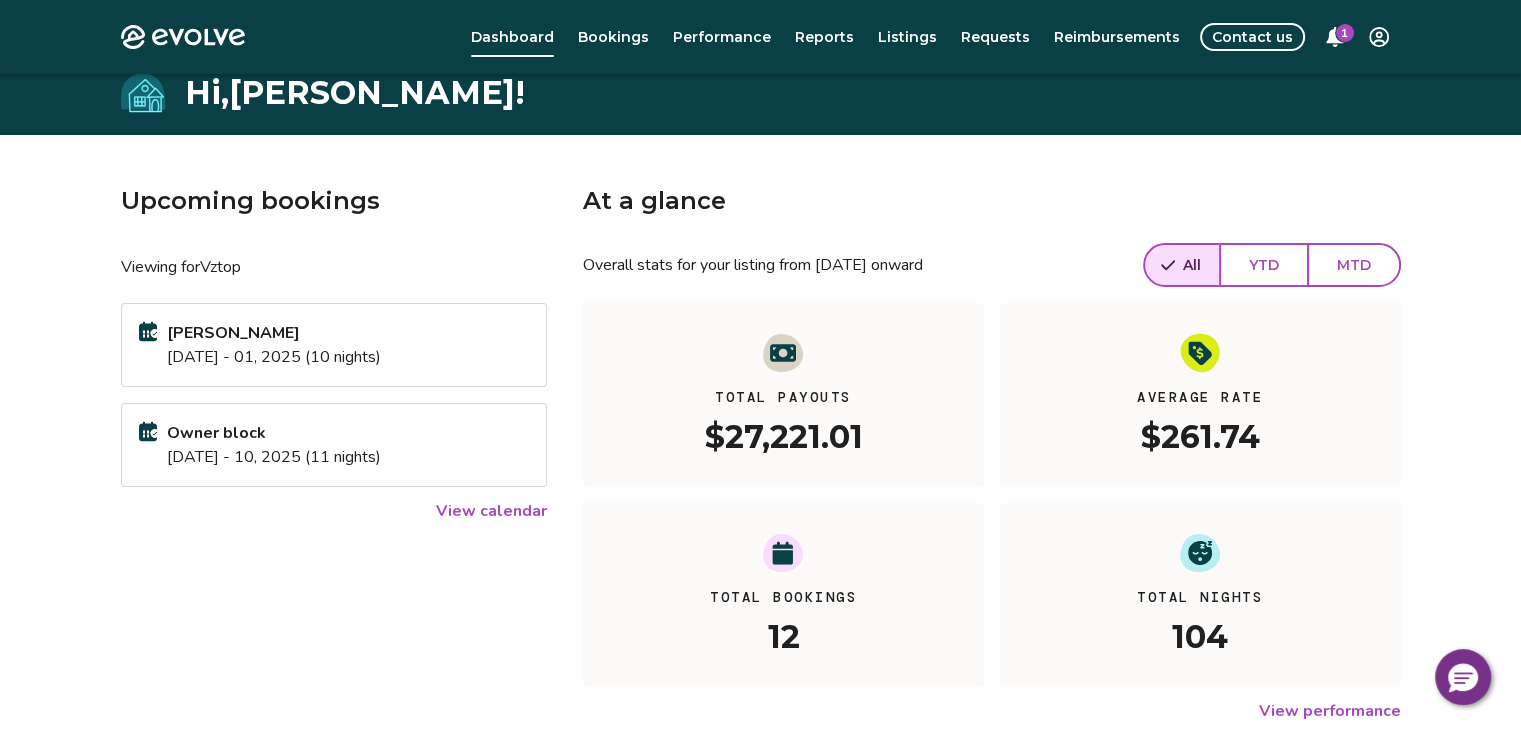 scroll, scrollTop: 0, scrollLeft: 0, axis: both 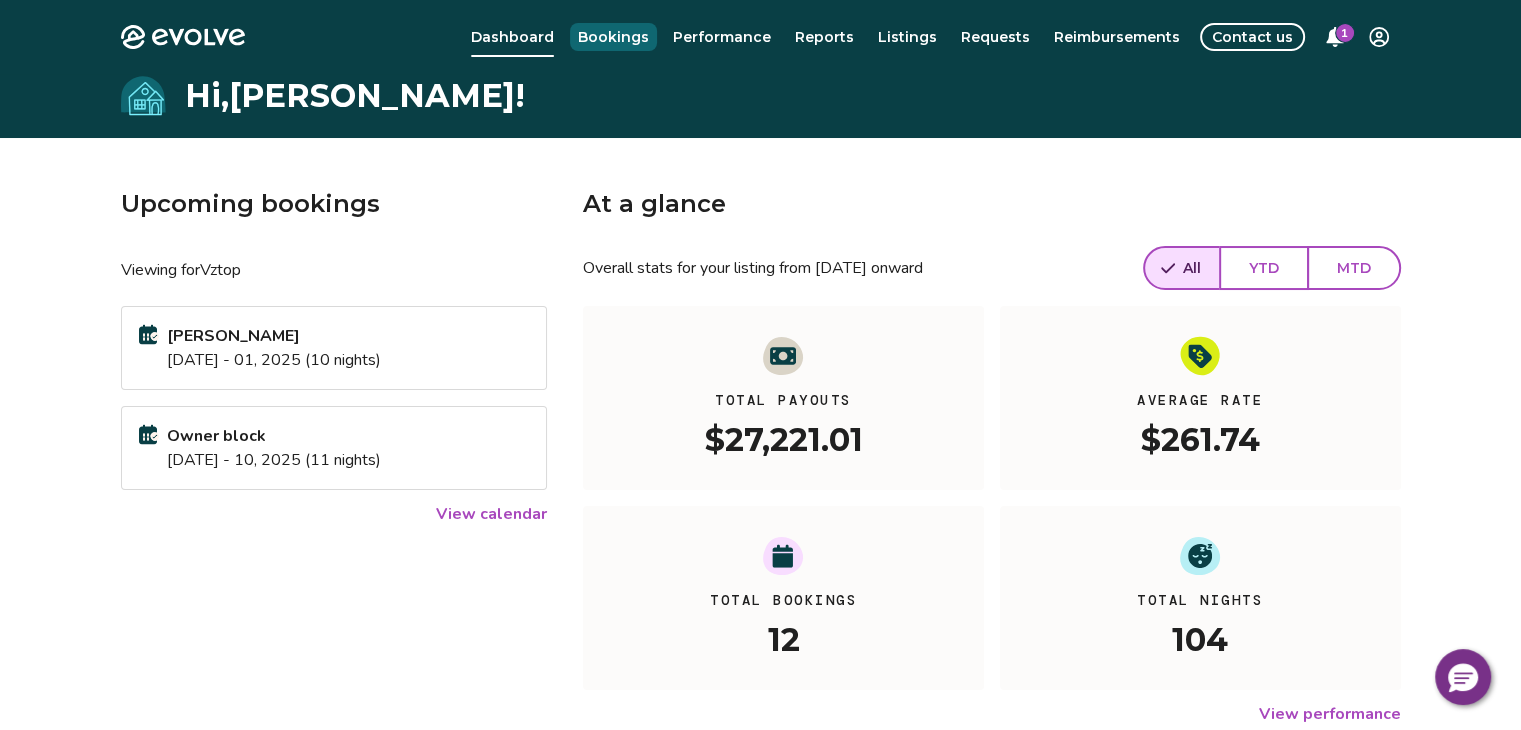 click on "Bookings" at bounding box center (613, 37) 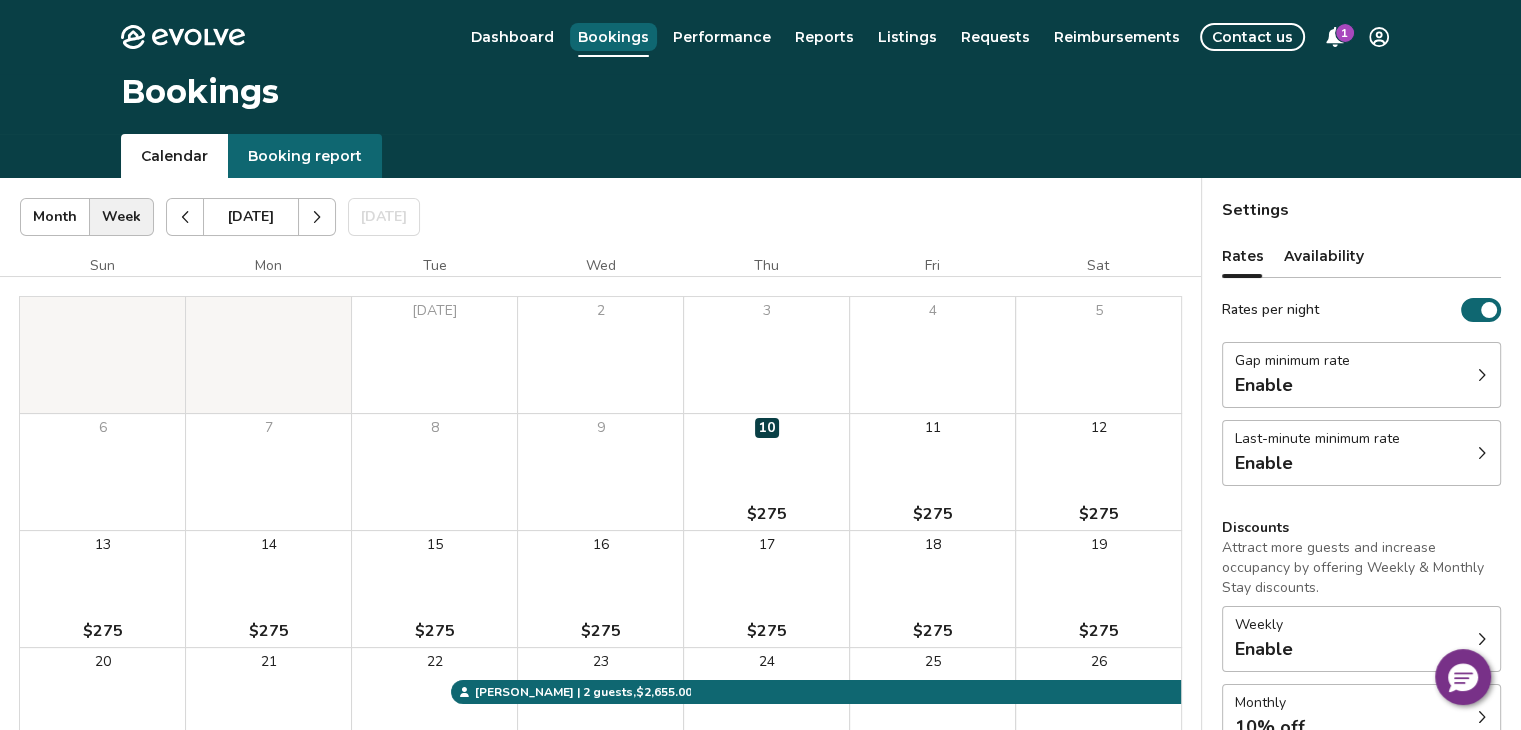 scroll, scrollTop: 0, scrollLeft: 0, axis: both 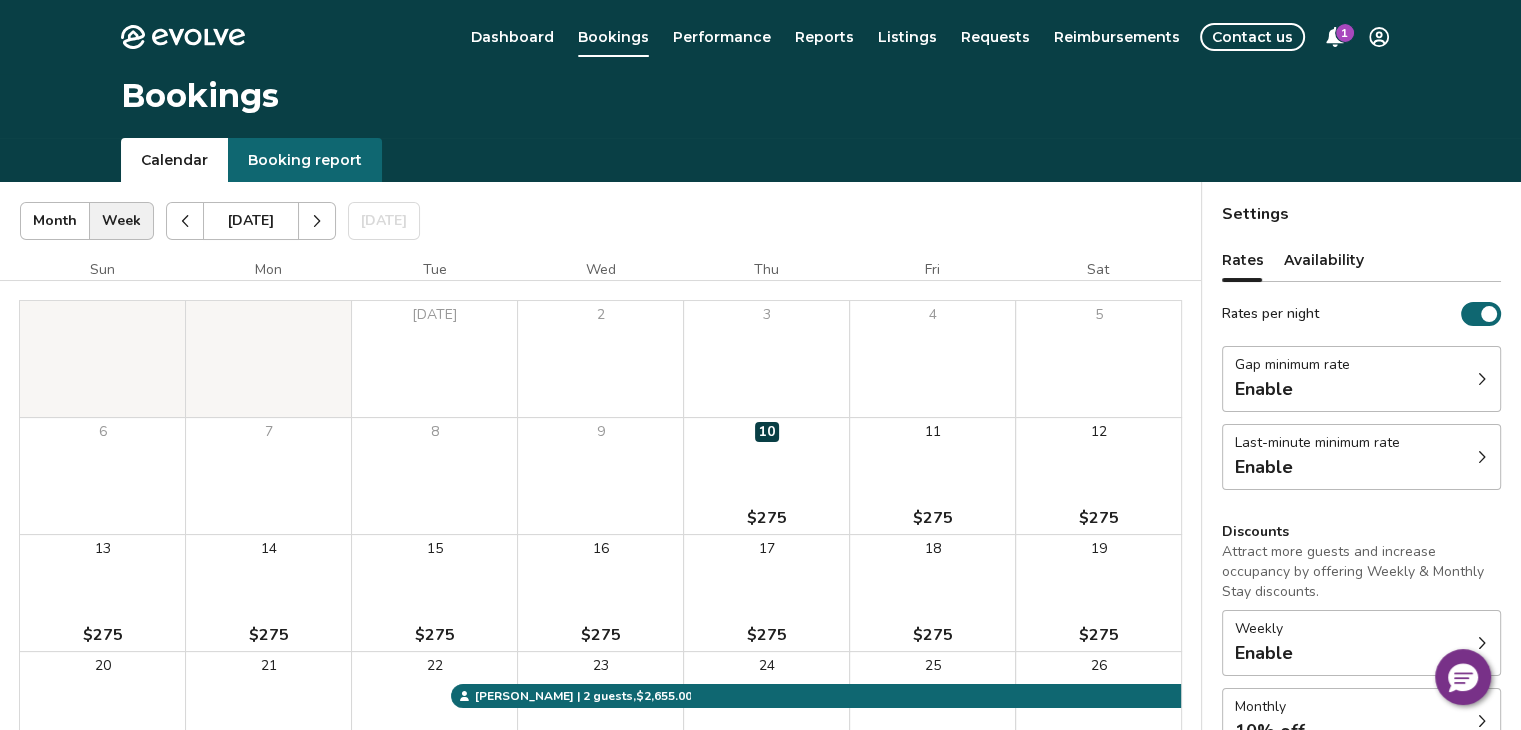 click on "Enable" at bounding box center (1317, 467) 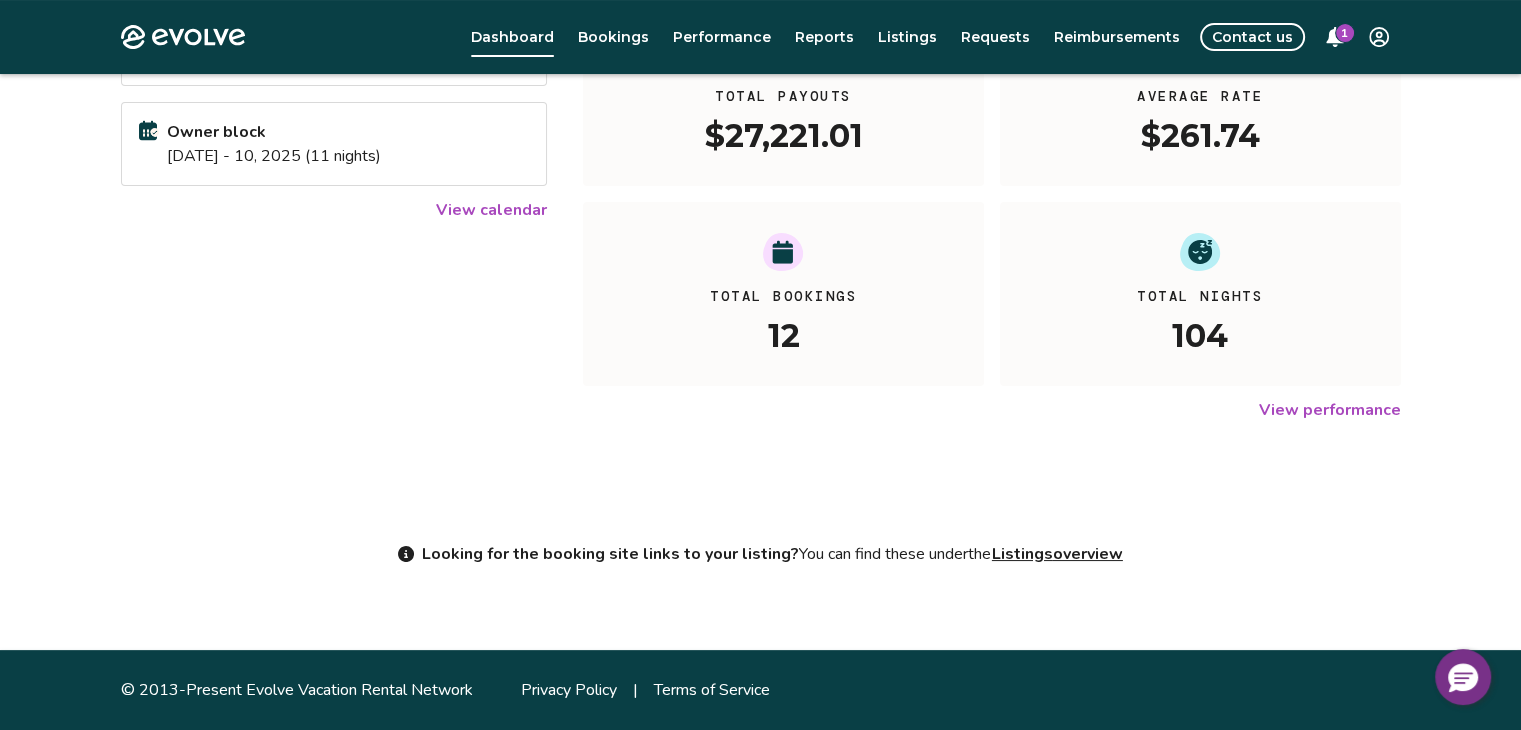 scroll, scrollTop: 0, scrollLeft: 0, axis: both 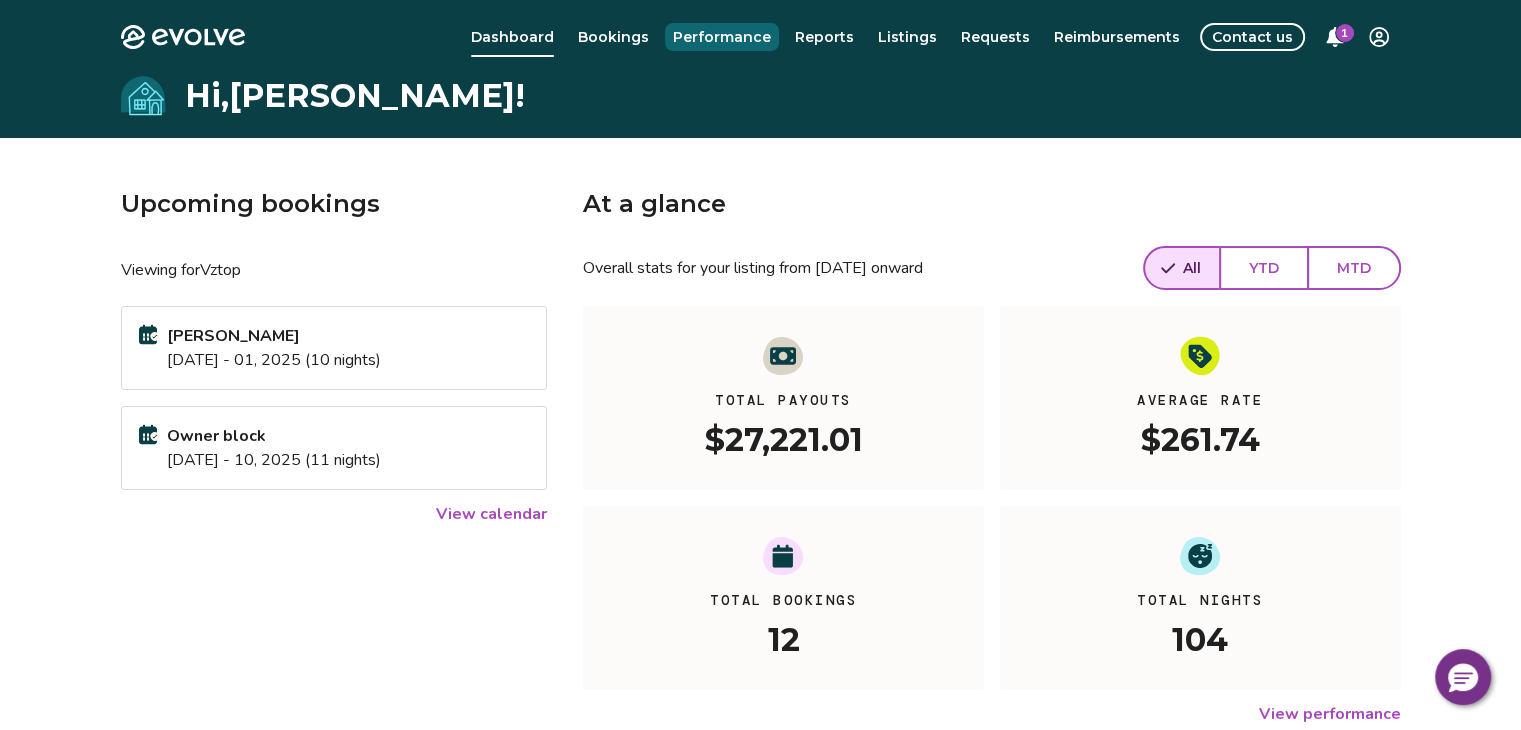 click on "Performance" at bounding box center (722, 37) 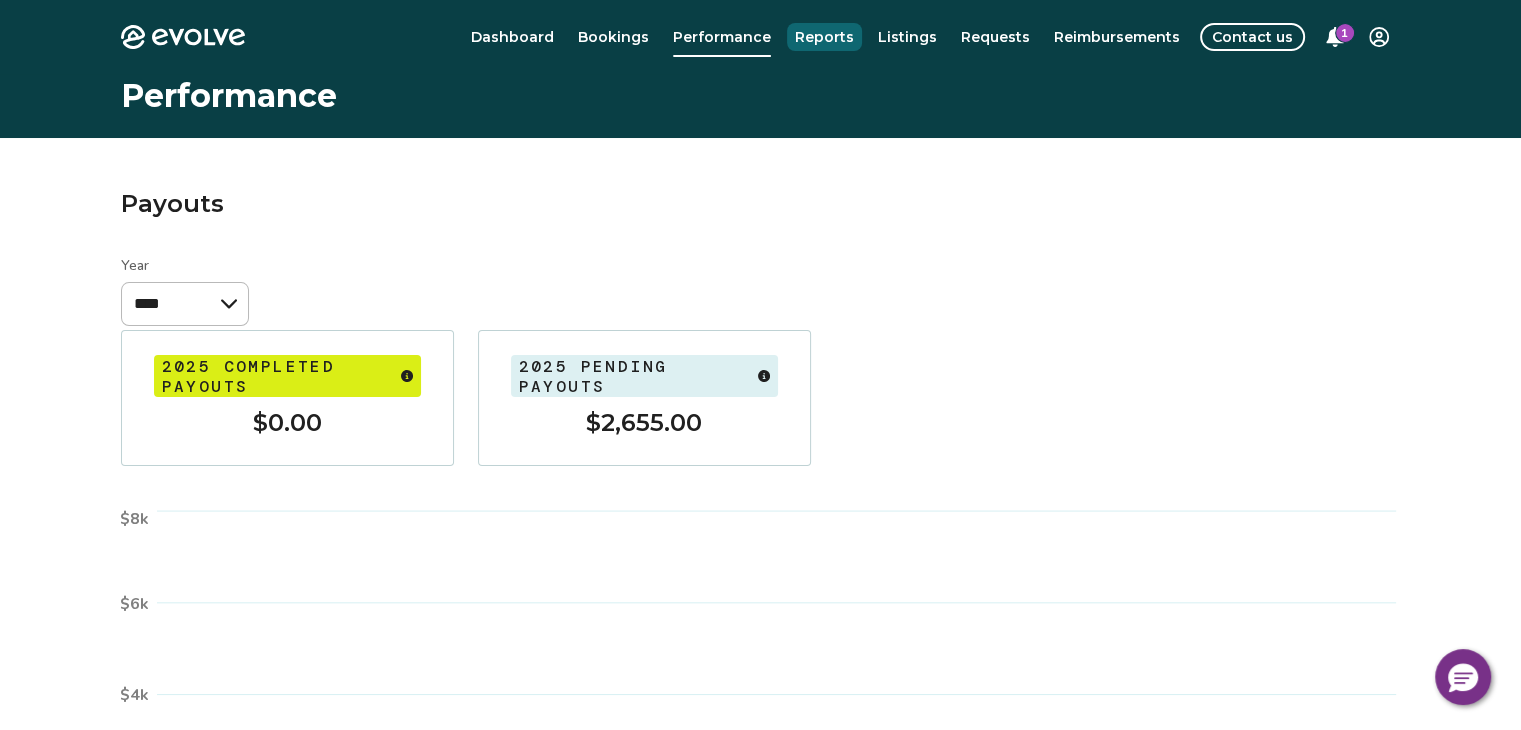 click on "Reports" at bounding box center (824, 37) 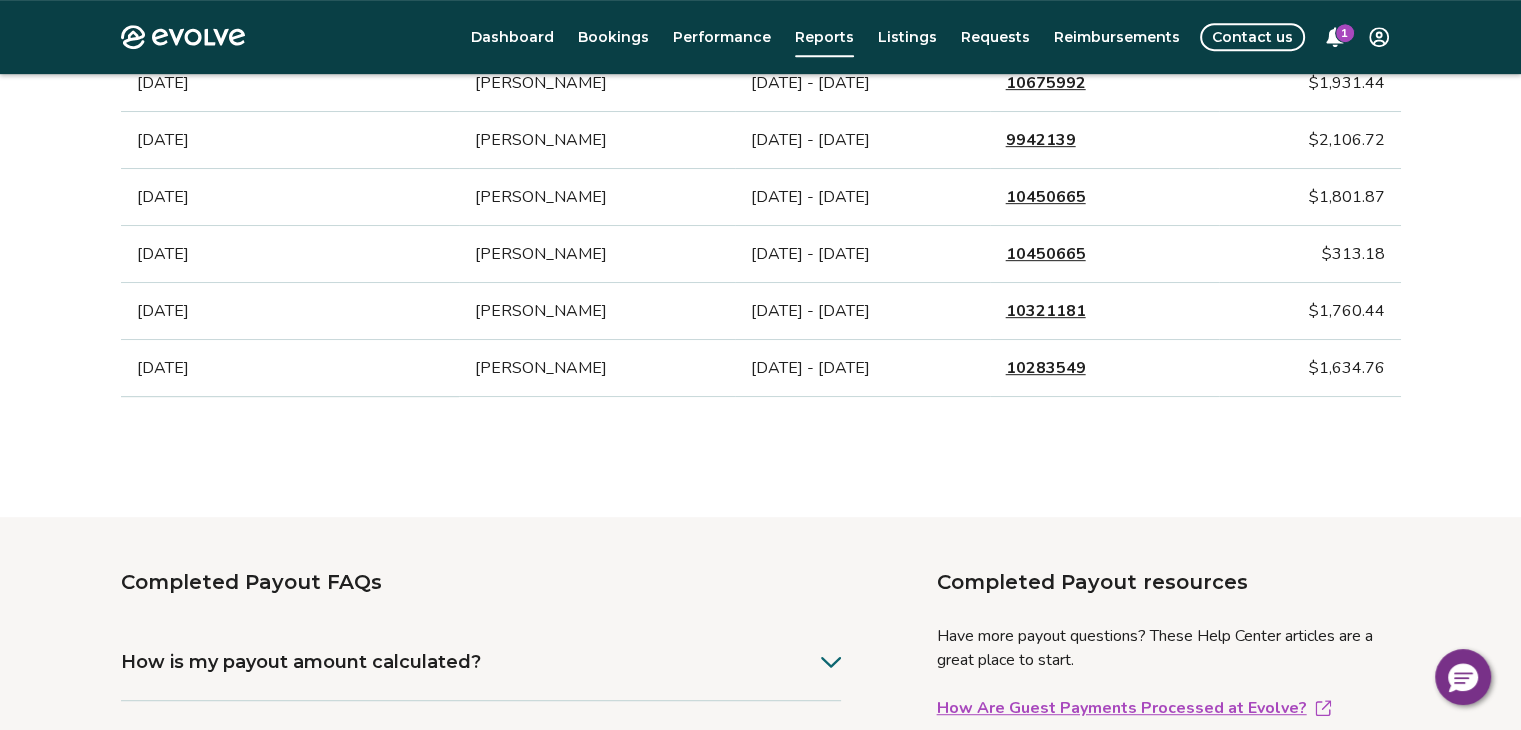scroll, scrollTop: 0, scrollLeft: 0, axis: both 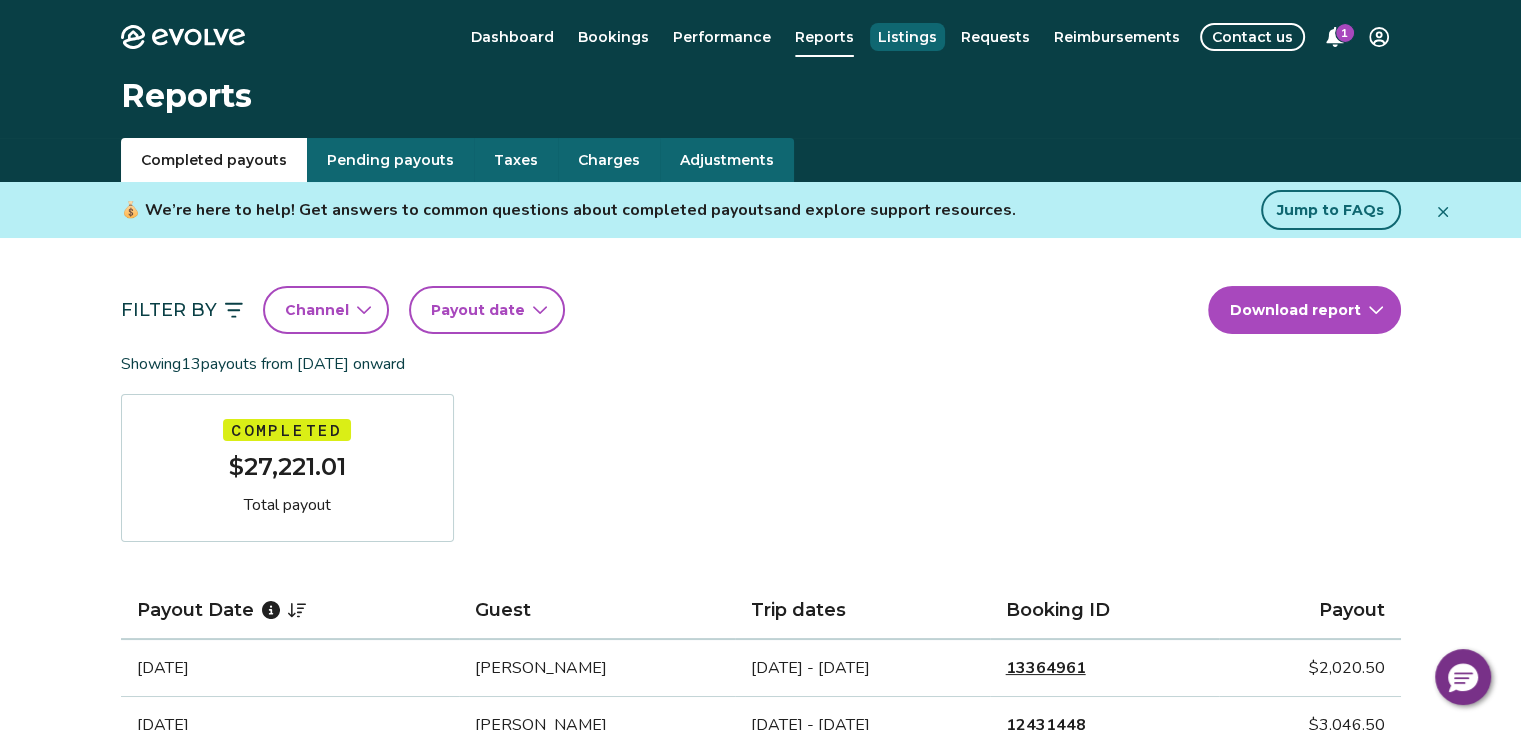 click on "Listings" at bounding box center (907, 37) 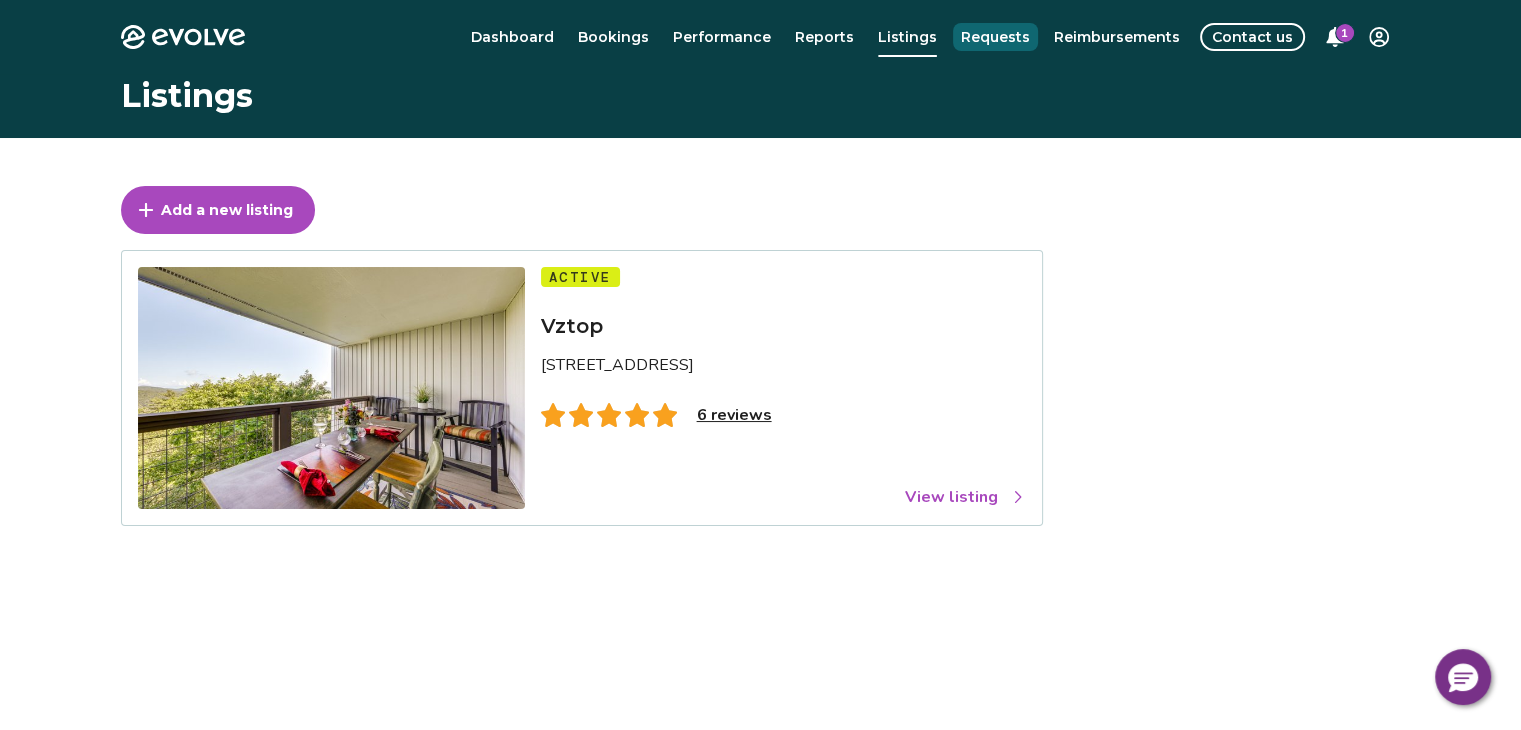 click on "Requests" at bounding box center (995, 37) 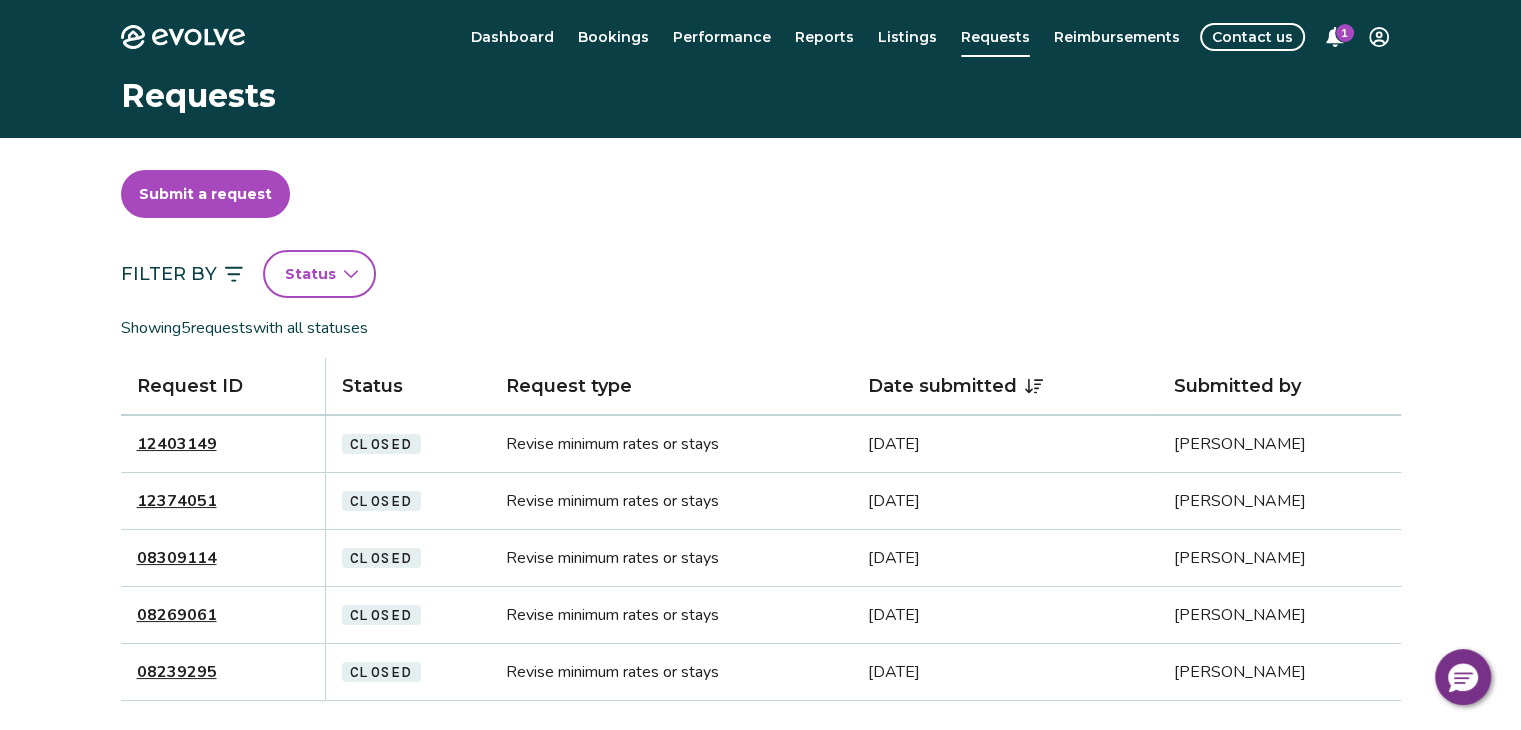 click on "12403149" at bounding box center (177, 444) 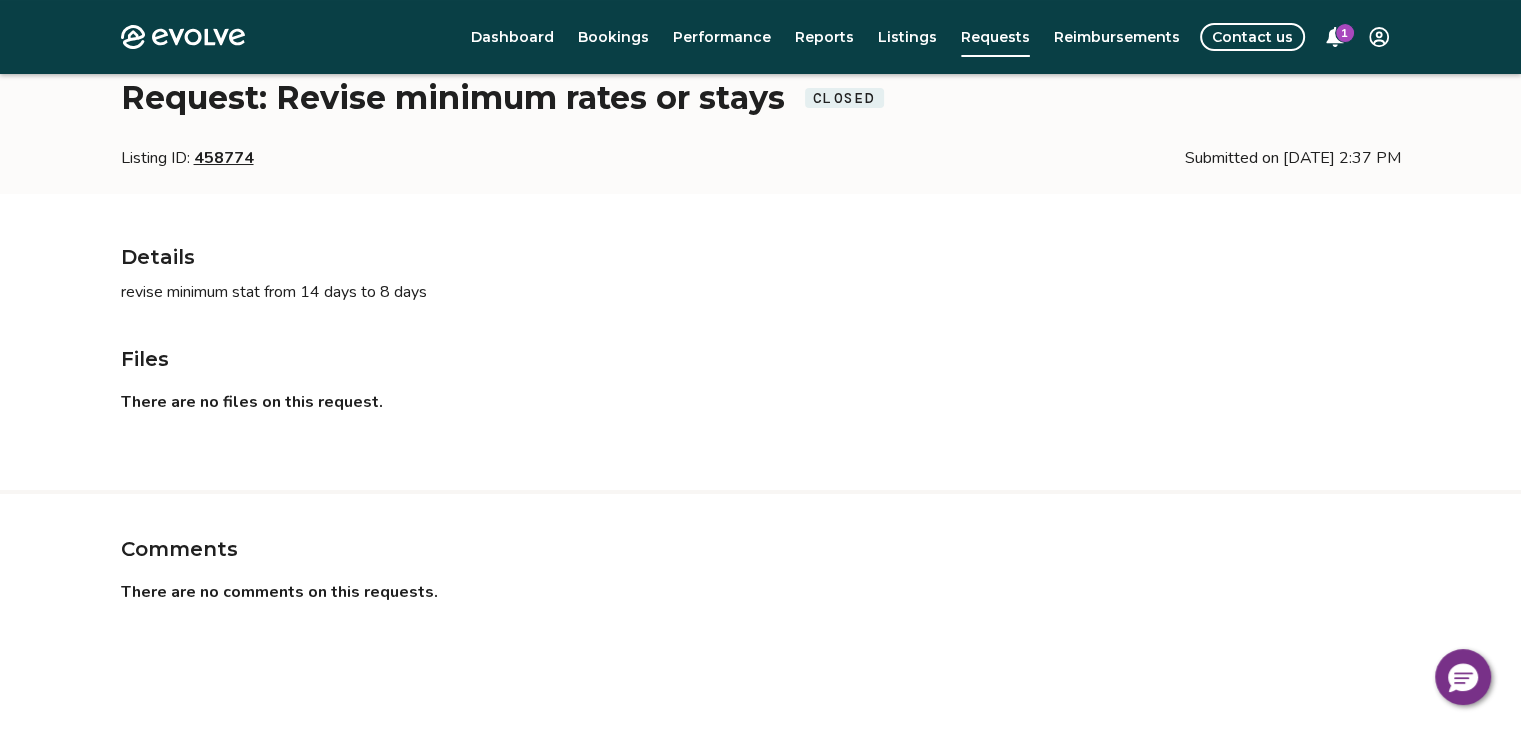 scroll, scrollTop: 0, scrollLeft: 0, axis: both 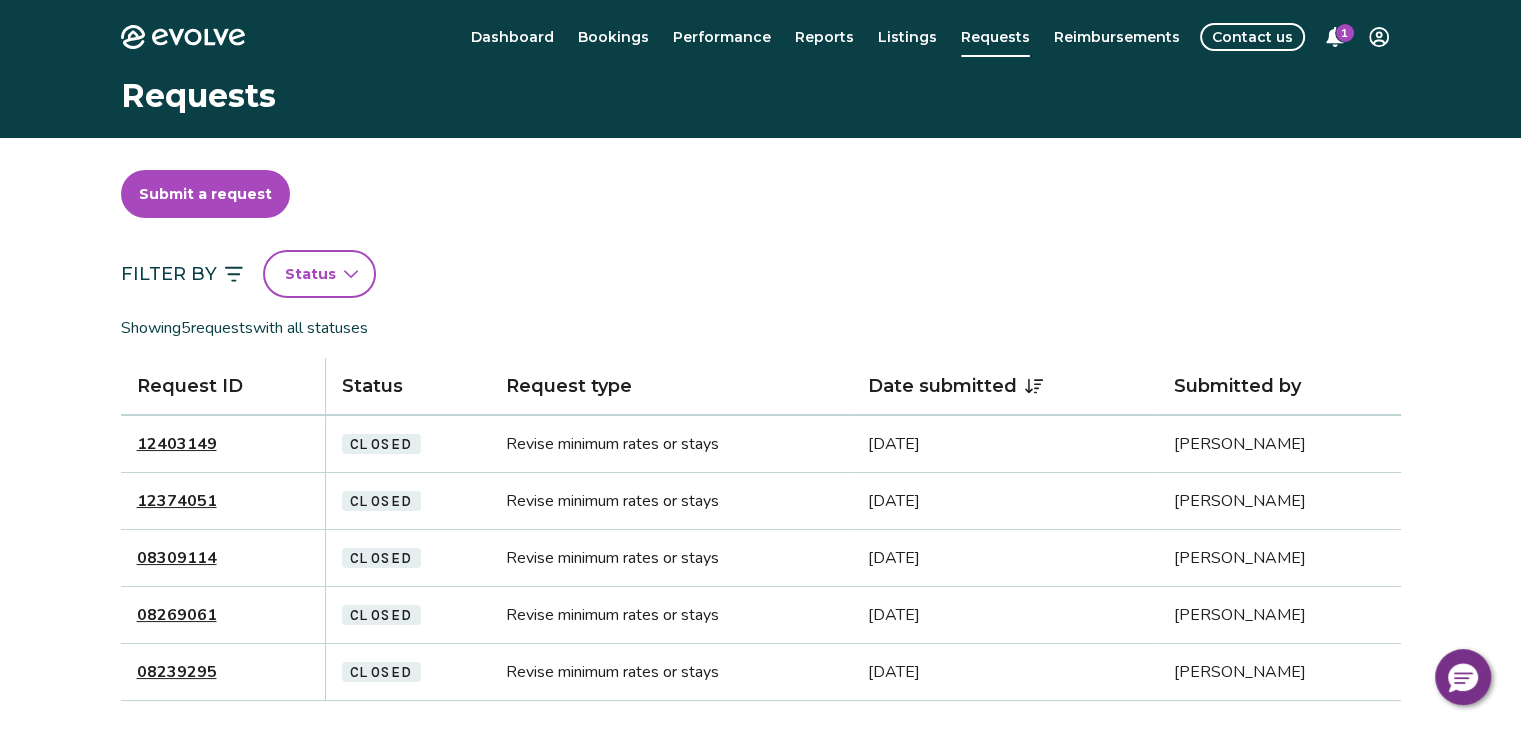 click on "12374051" at bounding box center (177, 501) 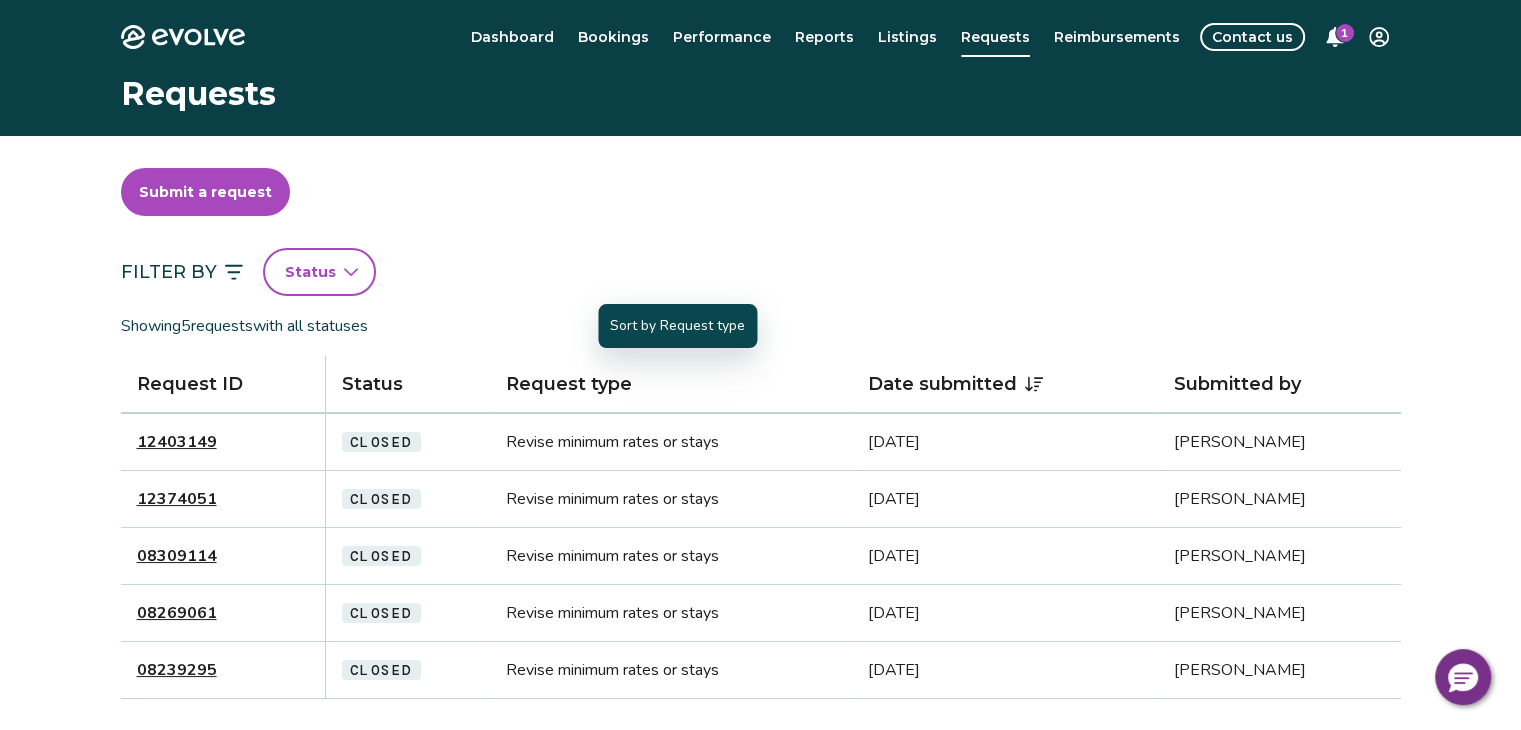 scroll, scrollTop: 0, scrollLeft: 0, axis: both 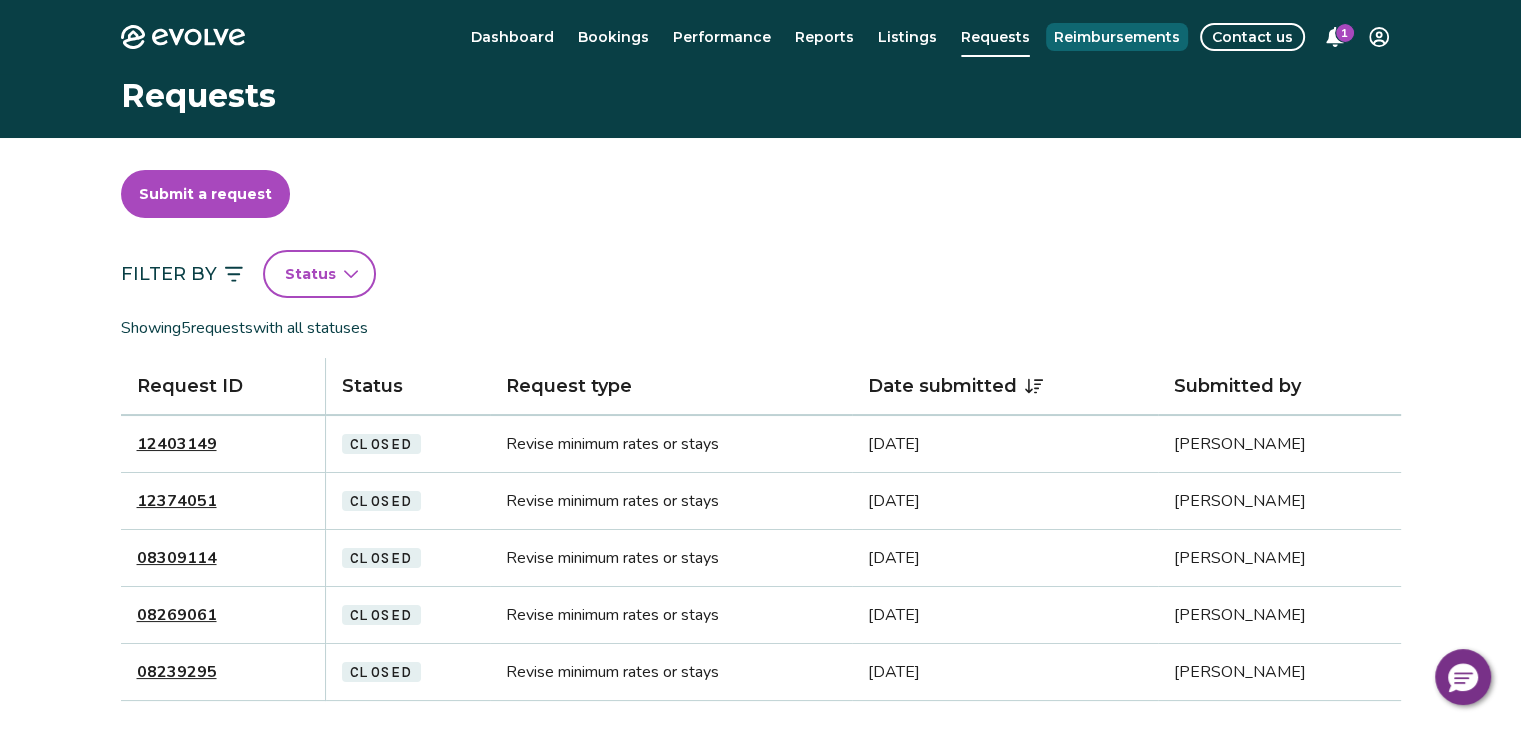 click on "Reimbursements" at bounding box center (1117, 37) 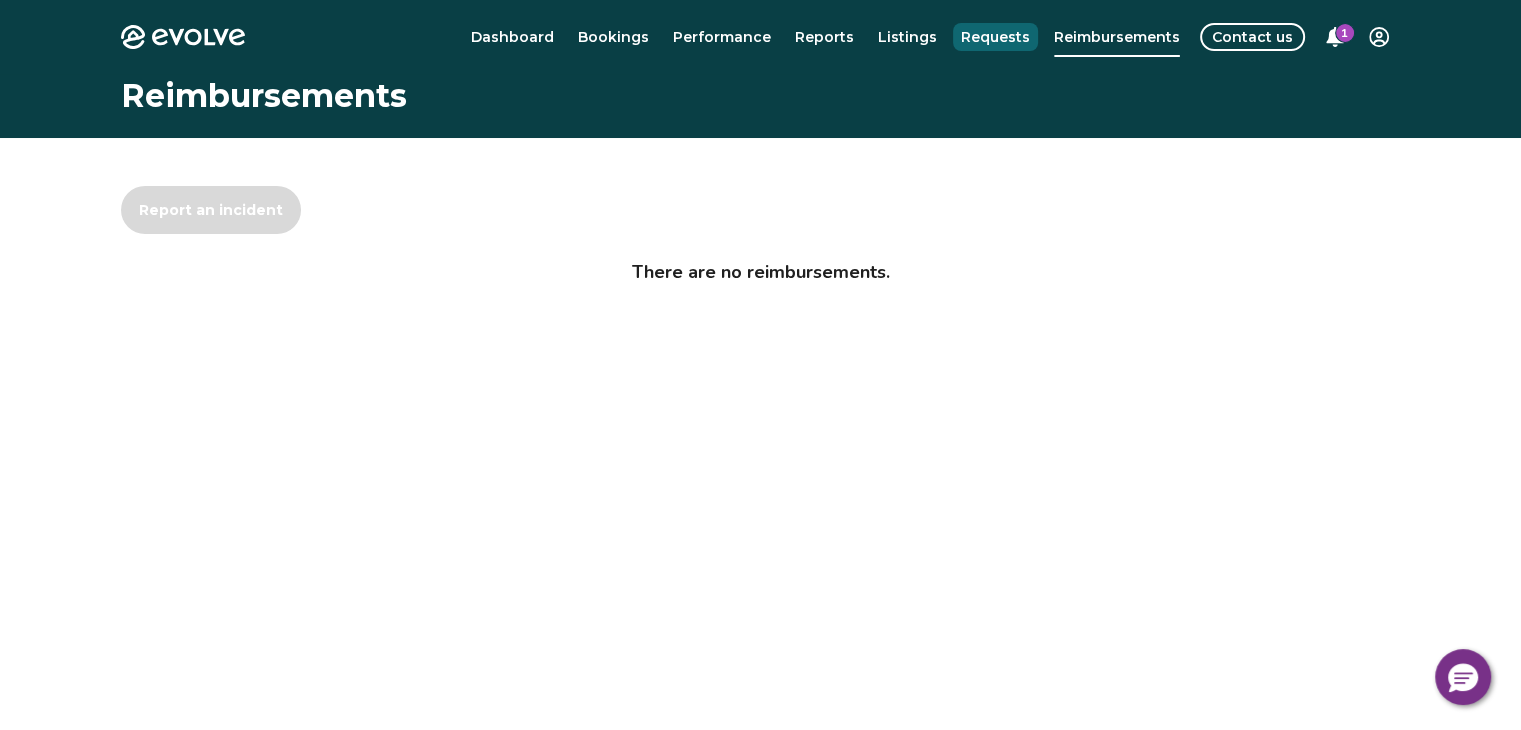 click on "Requests" at bounding box center (995, 37) 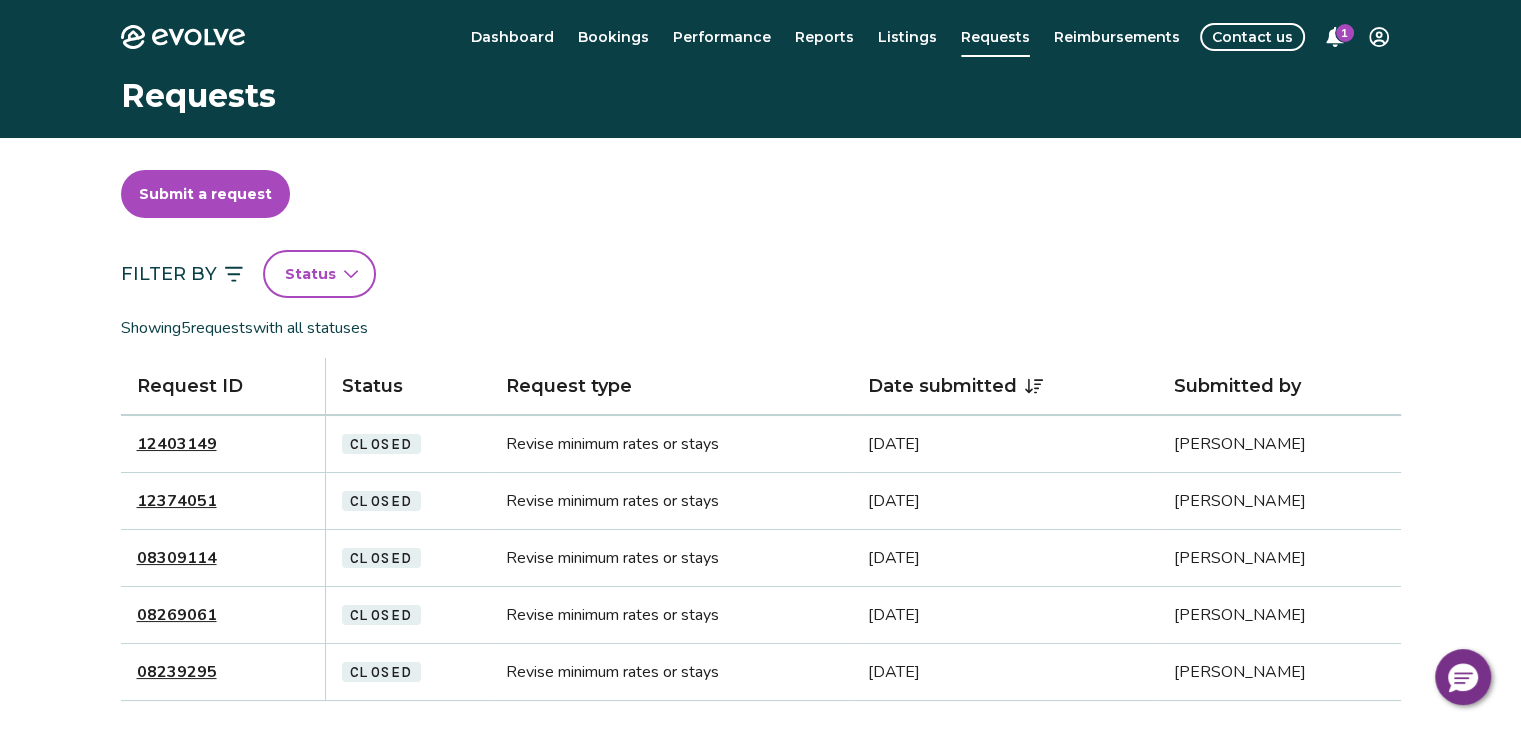 click on "Reports" at bounding box center (824, 37) 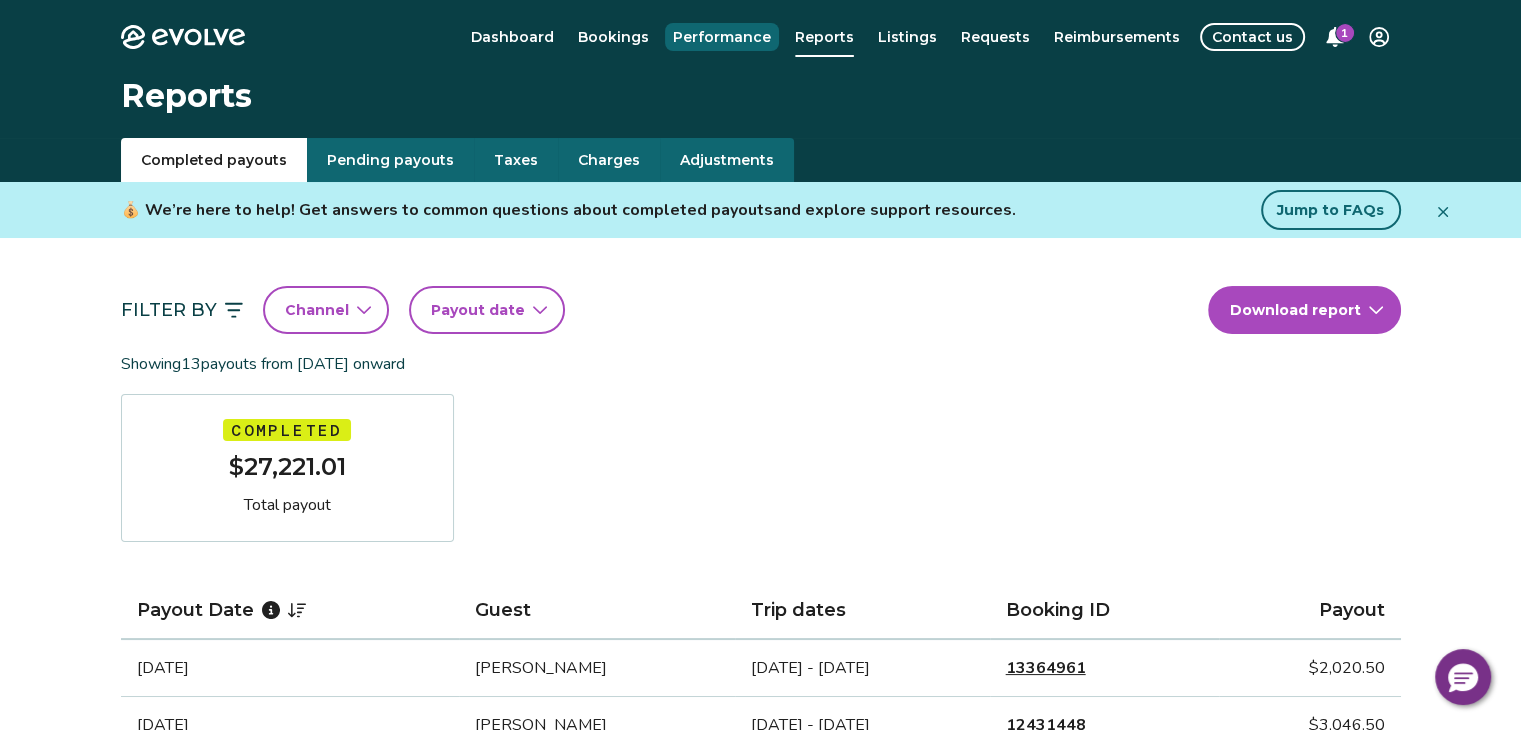 click on "Performance" at bounding box center (722, 37) 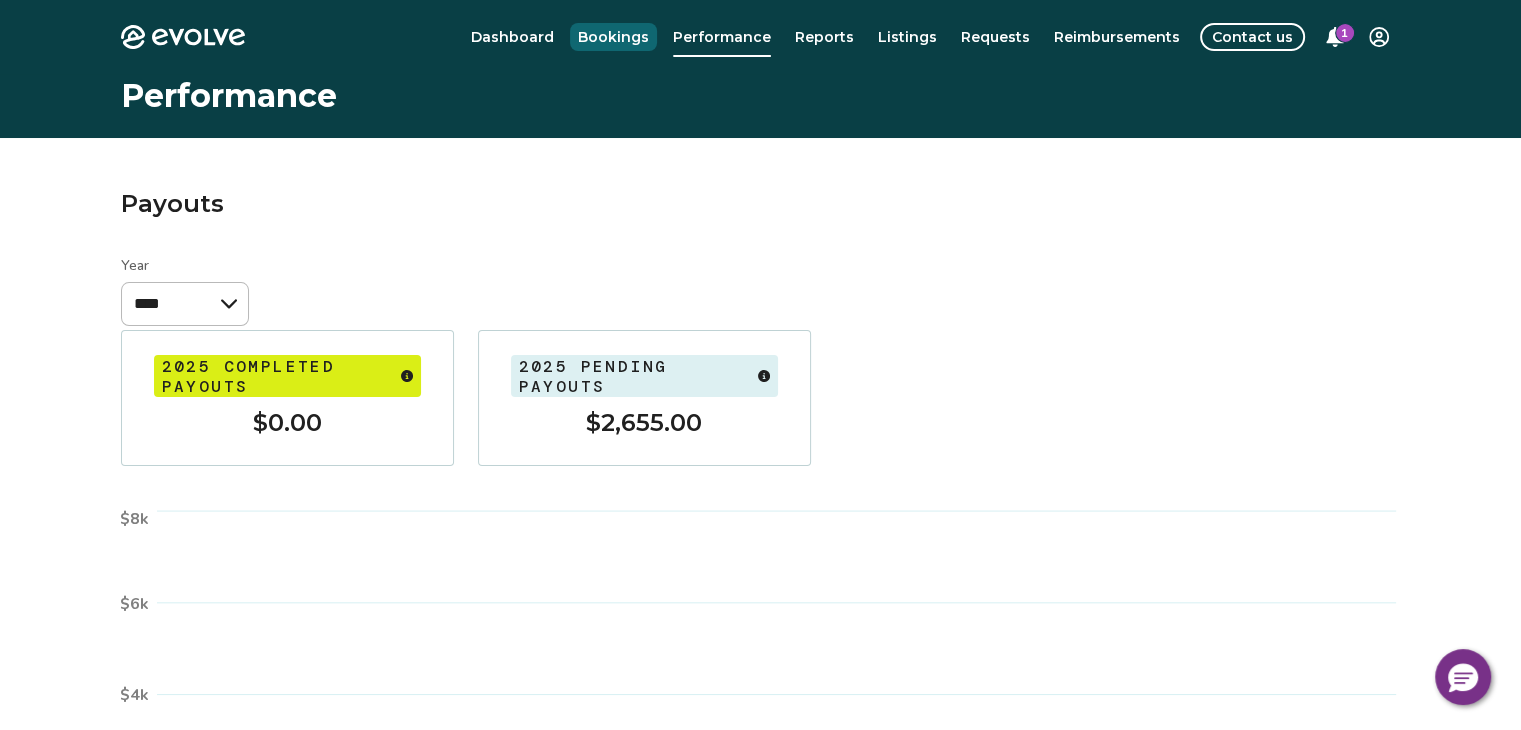 click on "Bookings" at bounding box center (613, 37) 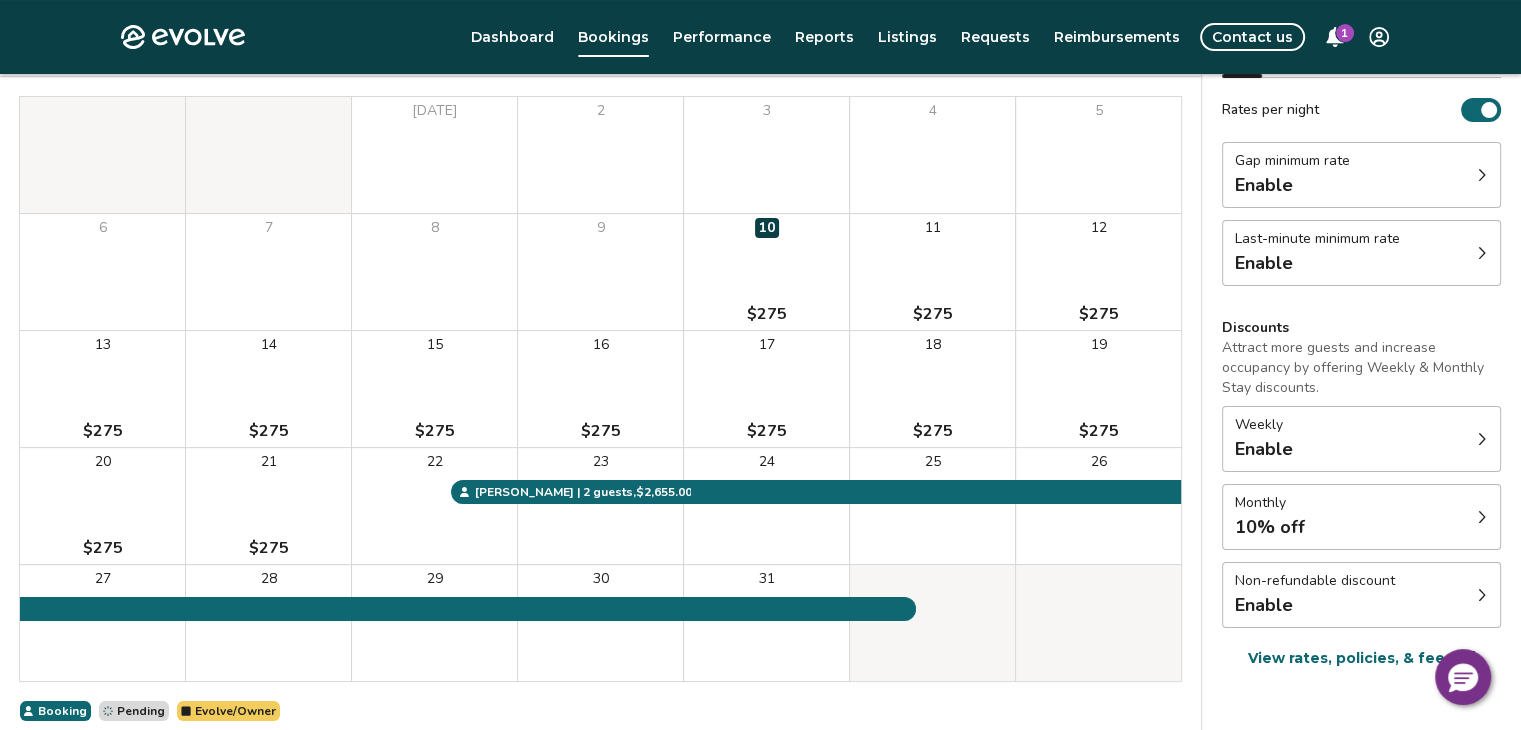 scroll, scrollTop: 0, scrollLeft: 0, axis: both 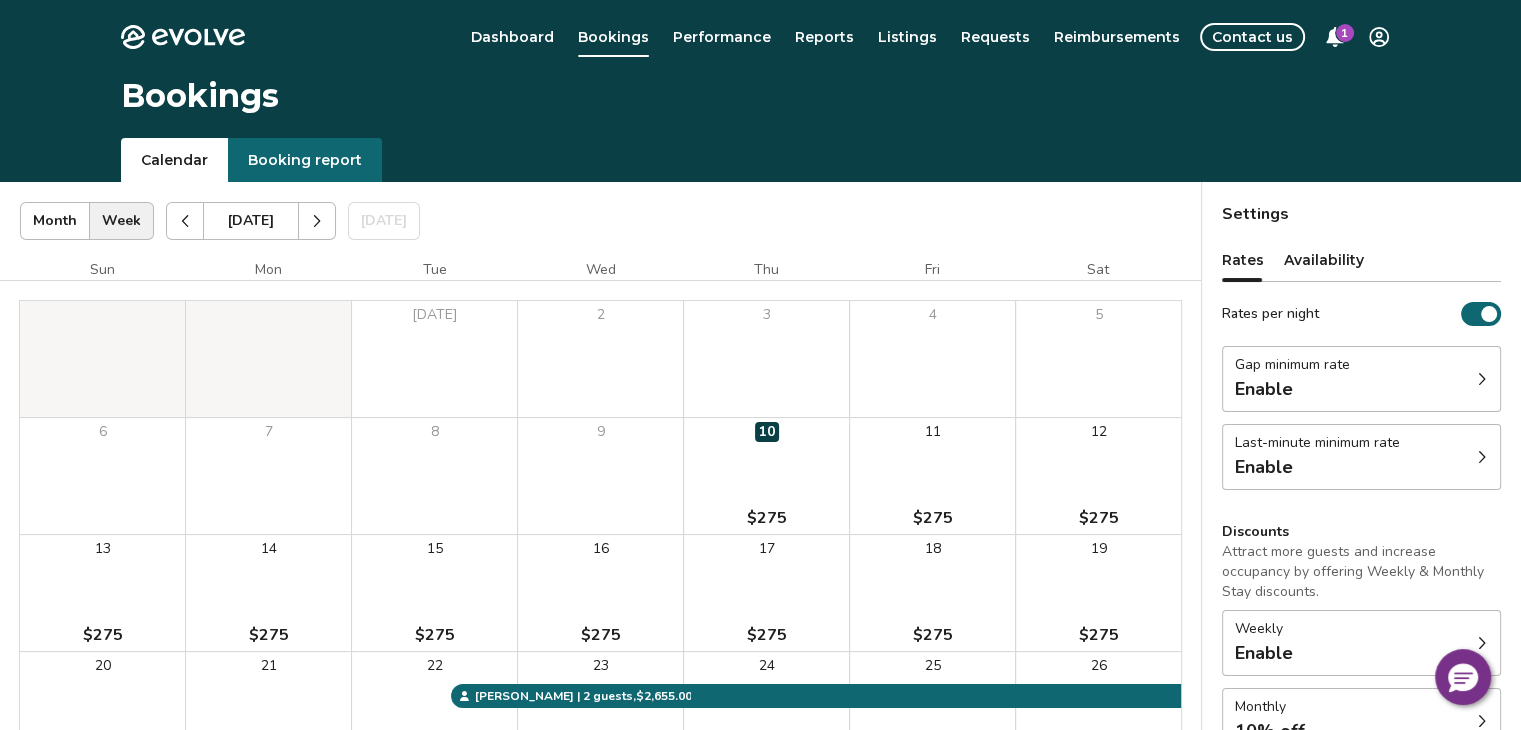 click on "Enable" at bounding box center (1317, 467) 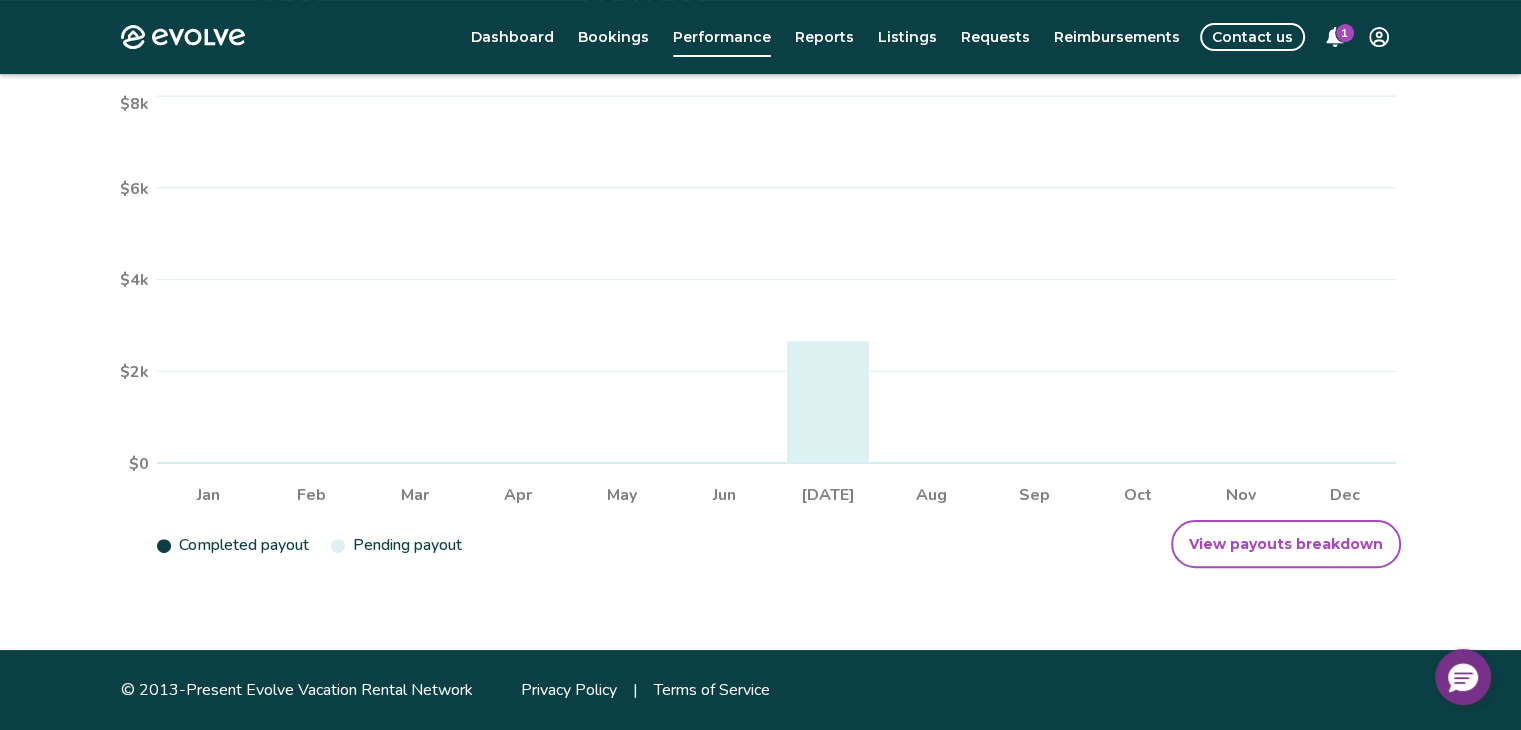 scroll, scrollTop: 0, scrollLeft: 0, axis: both 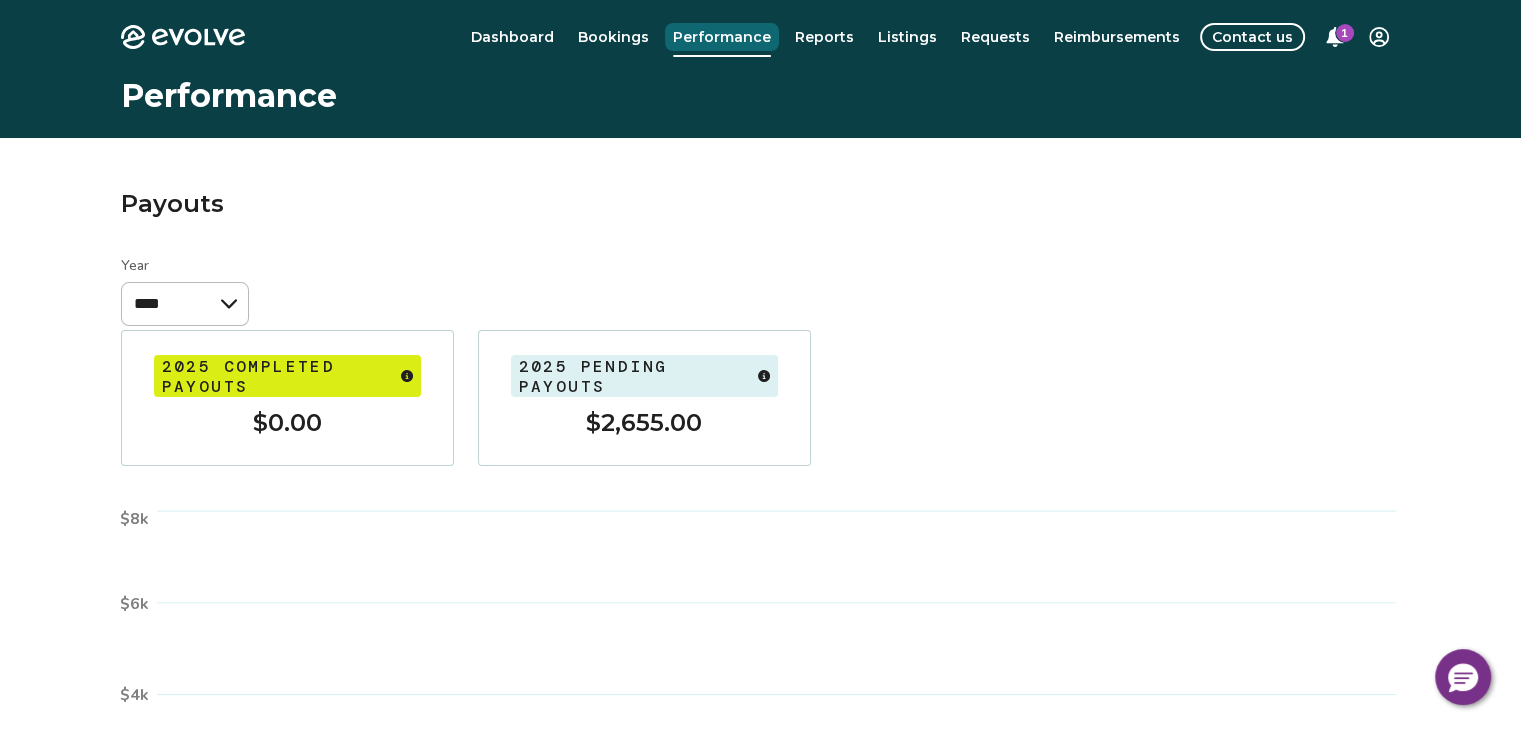 click on "Performance" at bounding box center (722, 37) 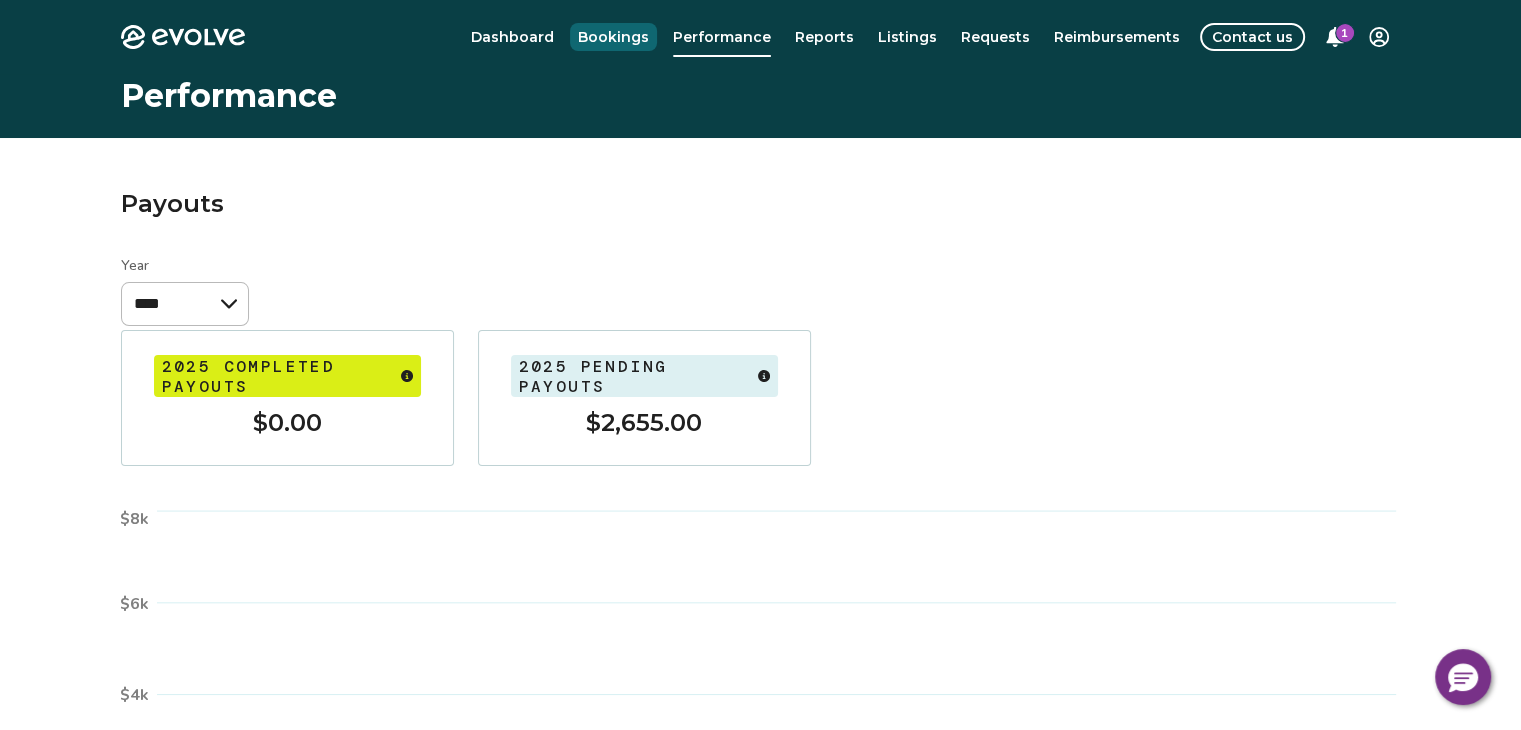 click on "Bookings" at bounding box center [613, 37] 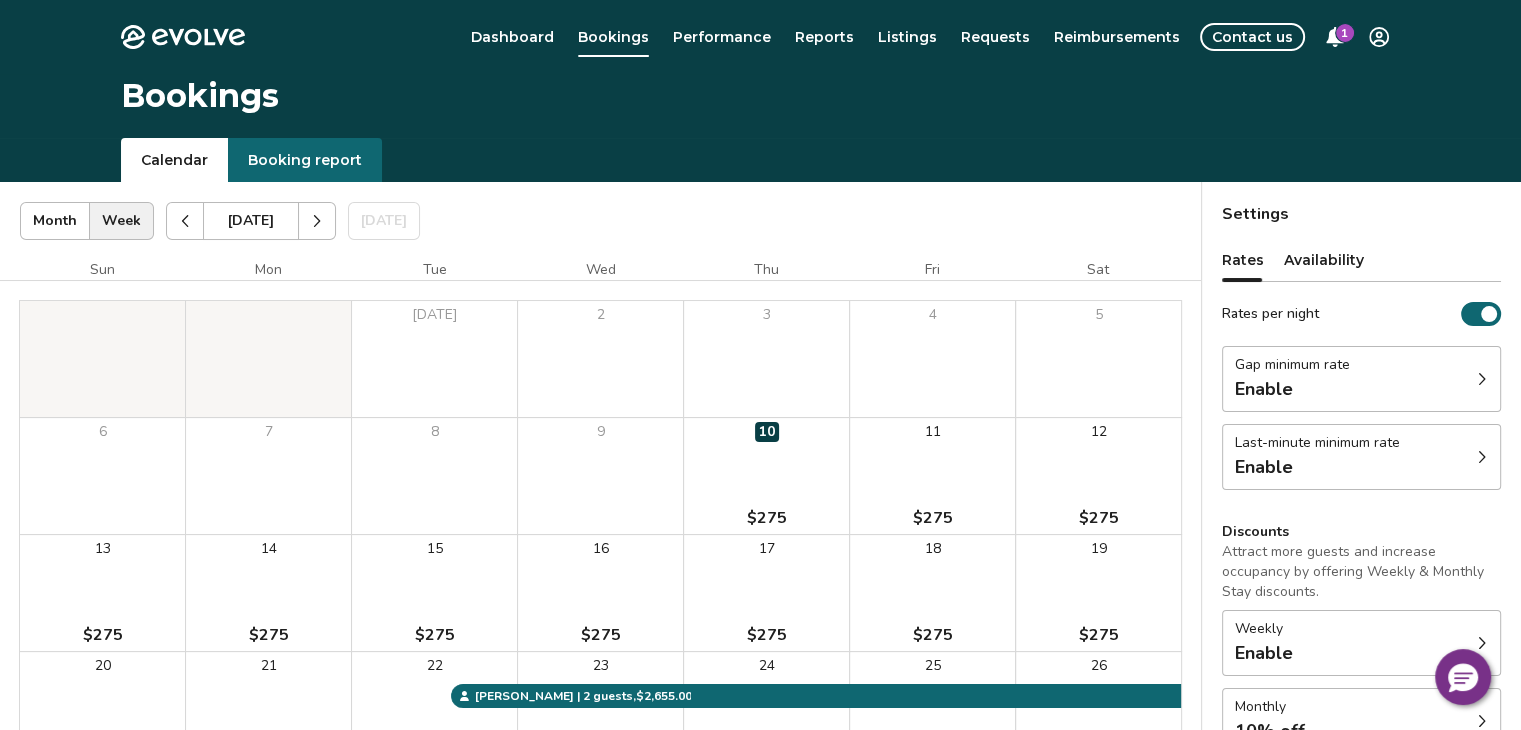 click on "Enable" at bounding box center (1264, 389) 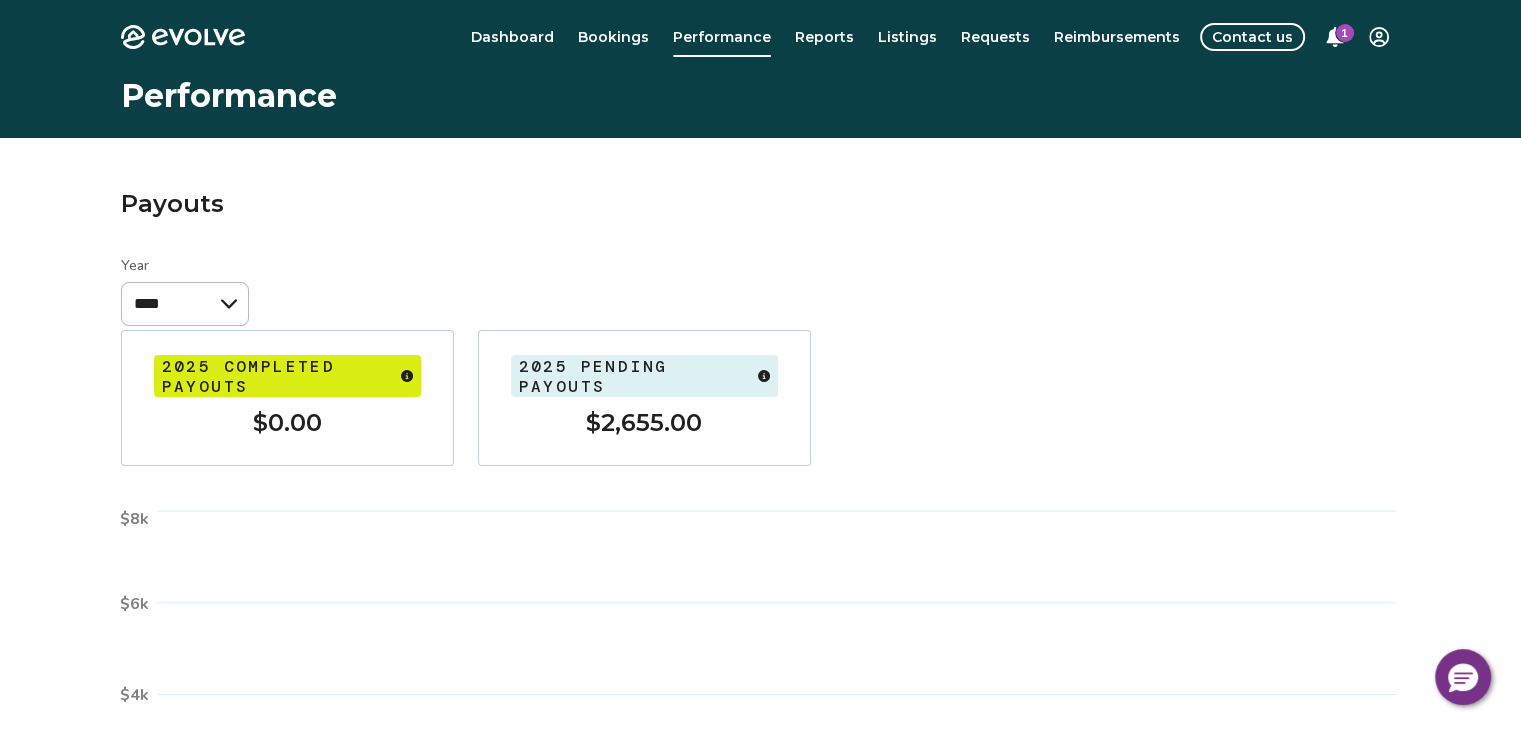 click on "1" at bounding box center (1345, 33) 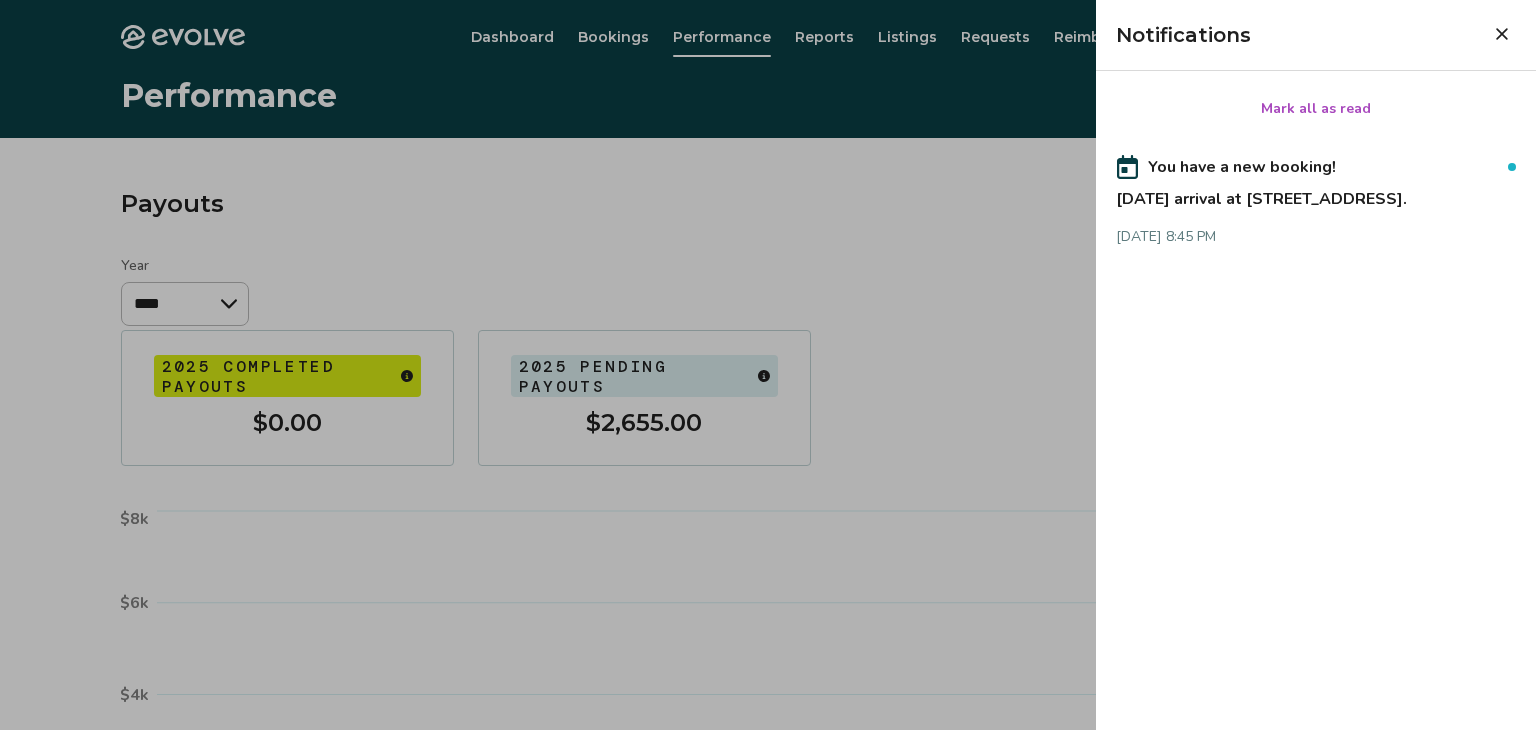click on "Jul 21, 2025 arrival at 204 Vz Top Rd #204." at bounding box center [1316, 195] 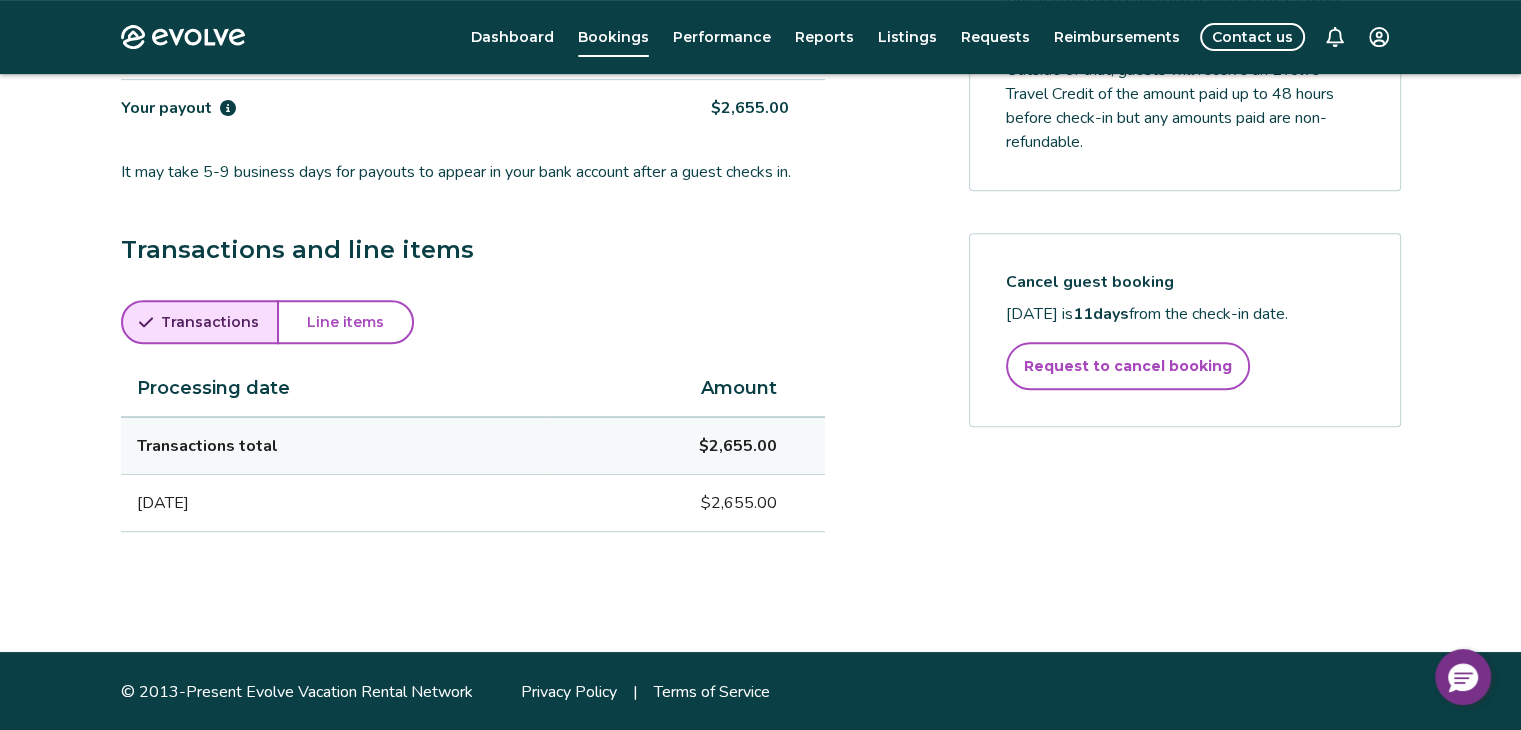 scroll, scrollTop: 0, scrollLeft: 0, axis: both 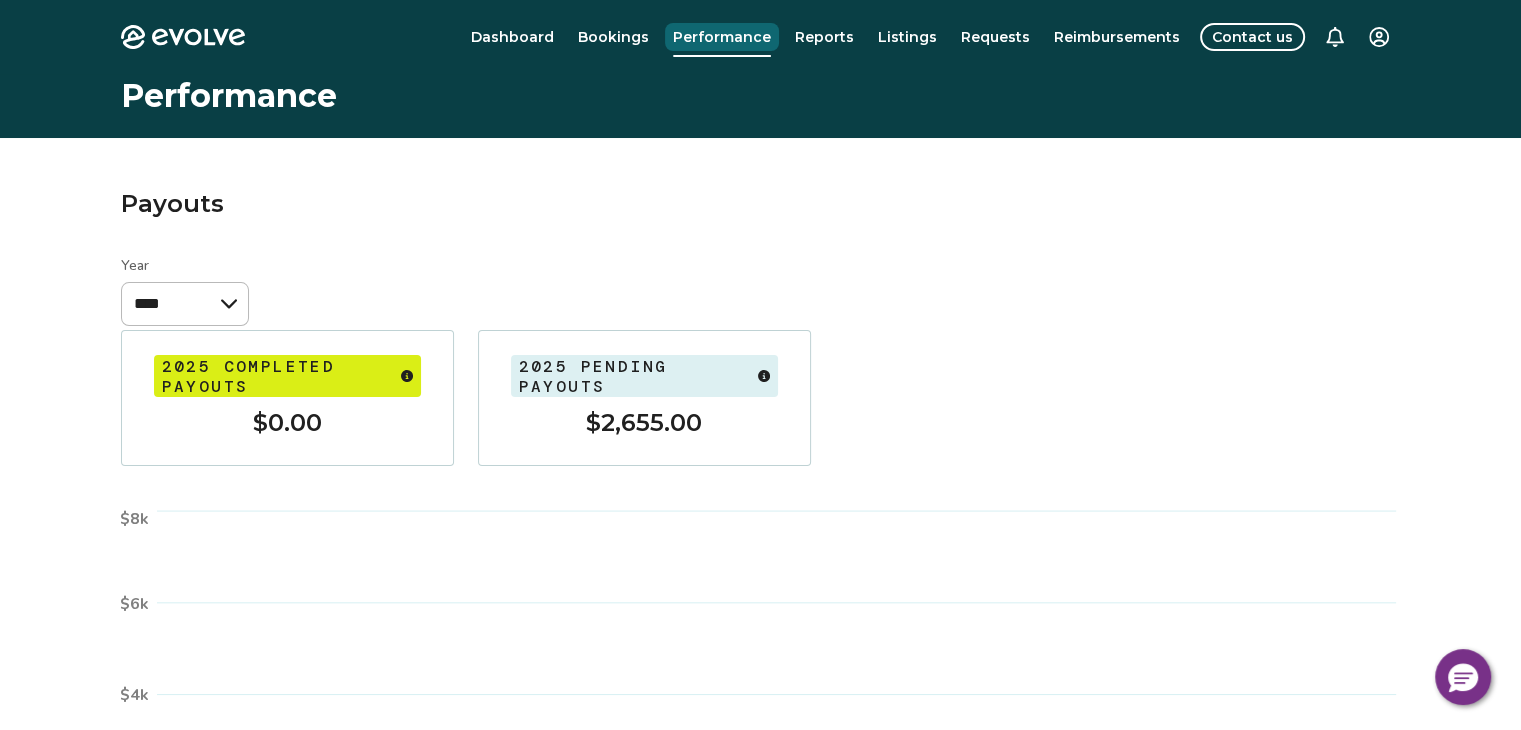 click on "Performance" at bounding box center (722, 37) 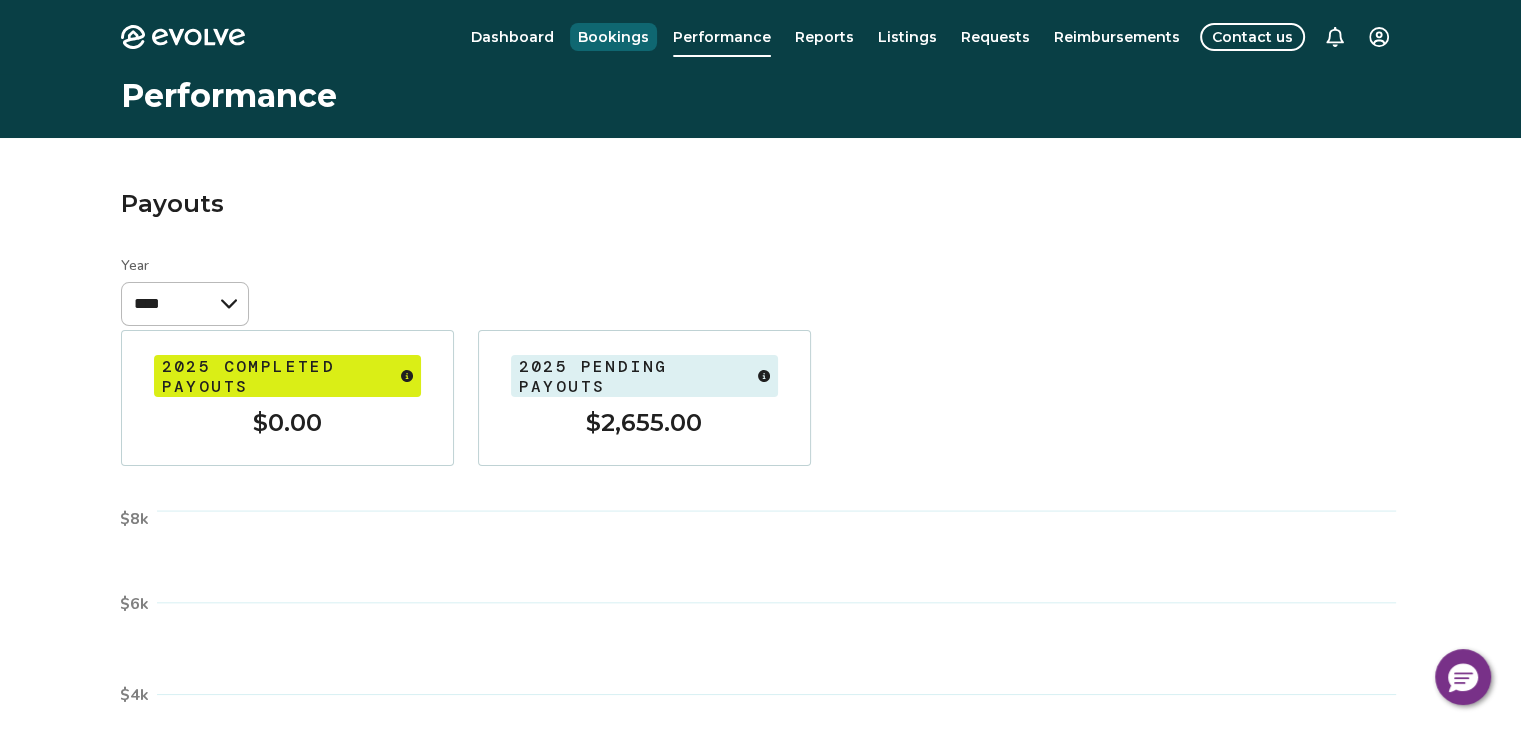 click on "Bookings" at bounding box center [613, 37] 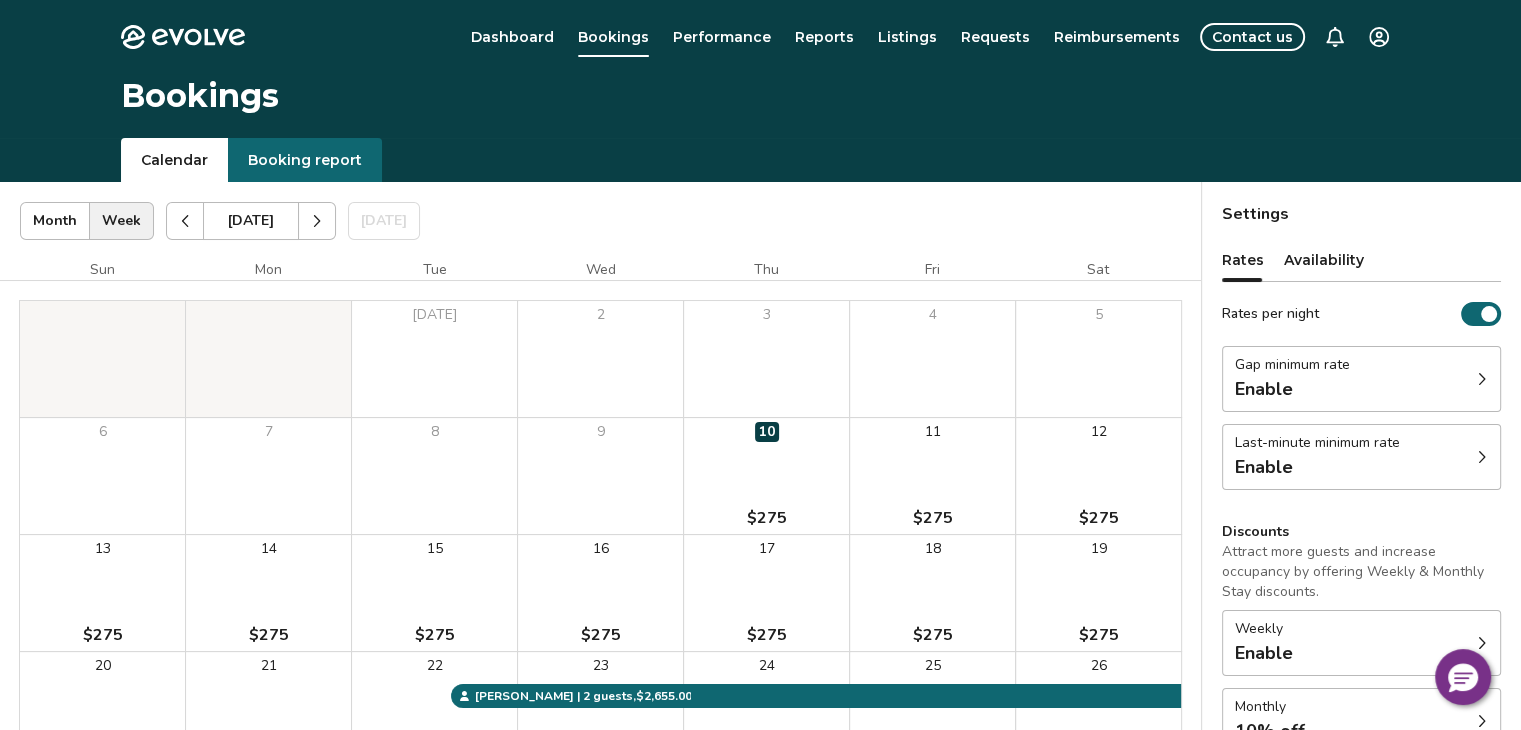 click on "Rates per night" at bounding box center [1361, 314] 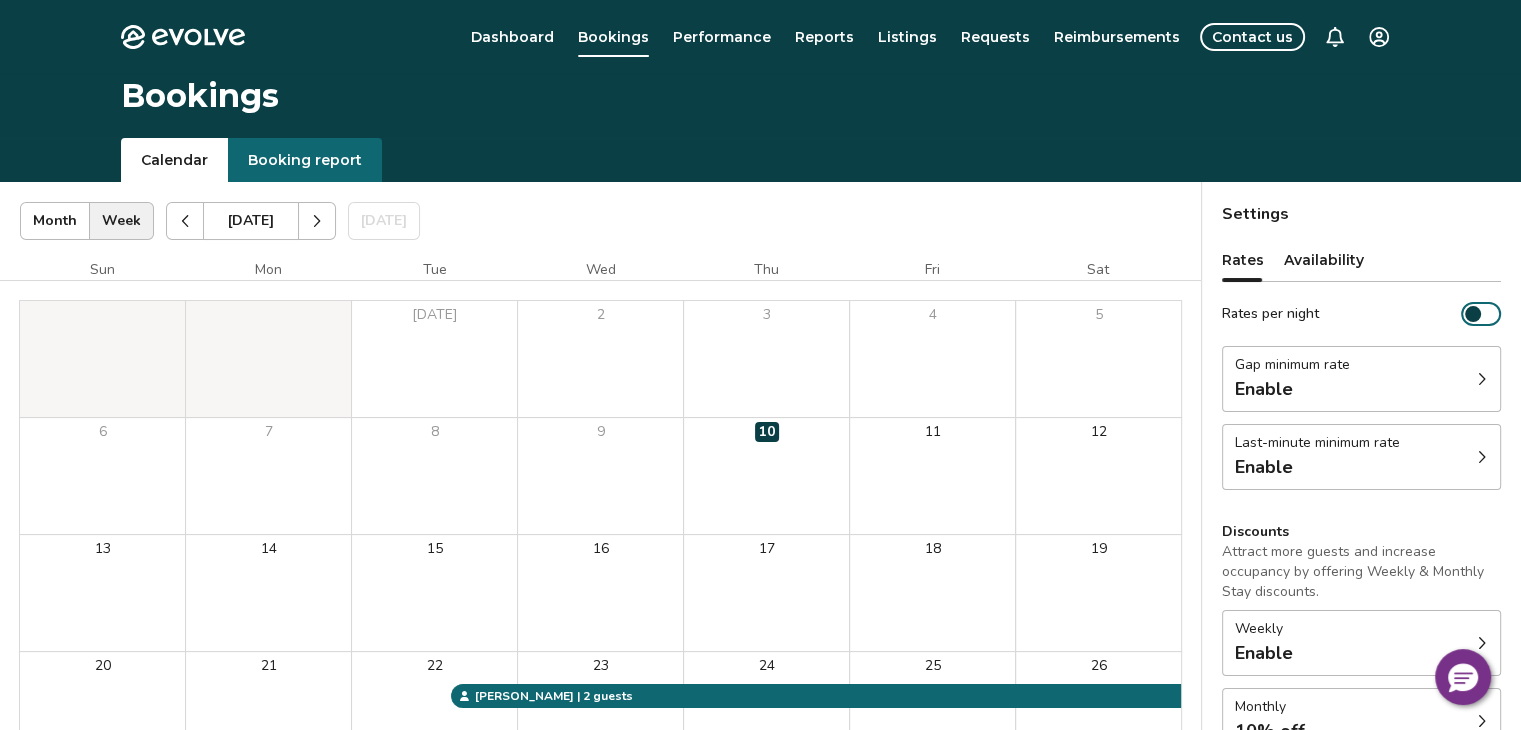 click on "Rates per night" at bounding box center [1481, 314] 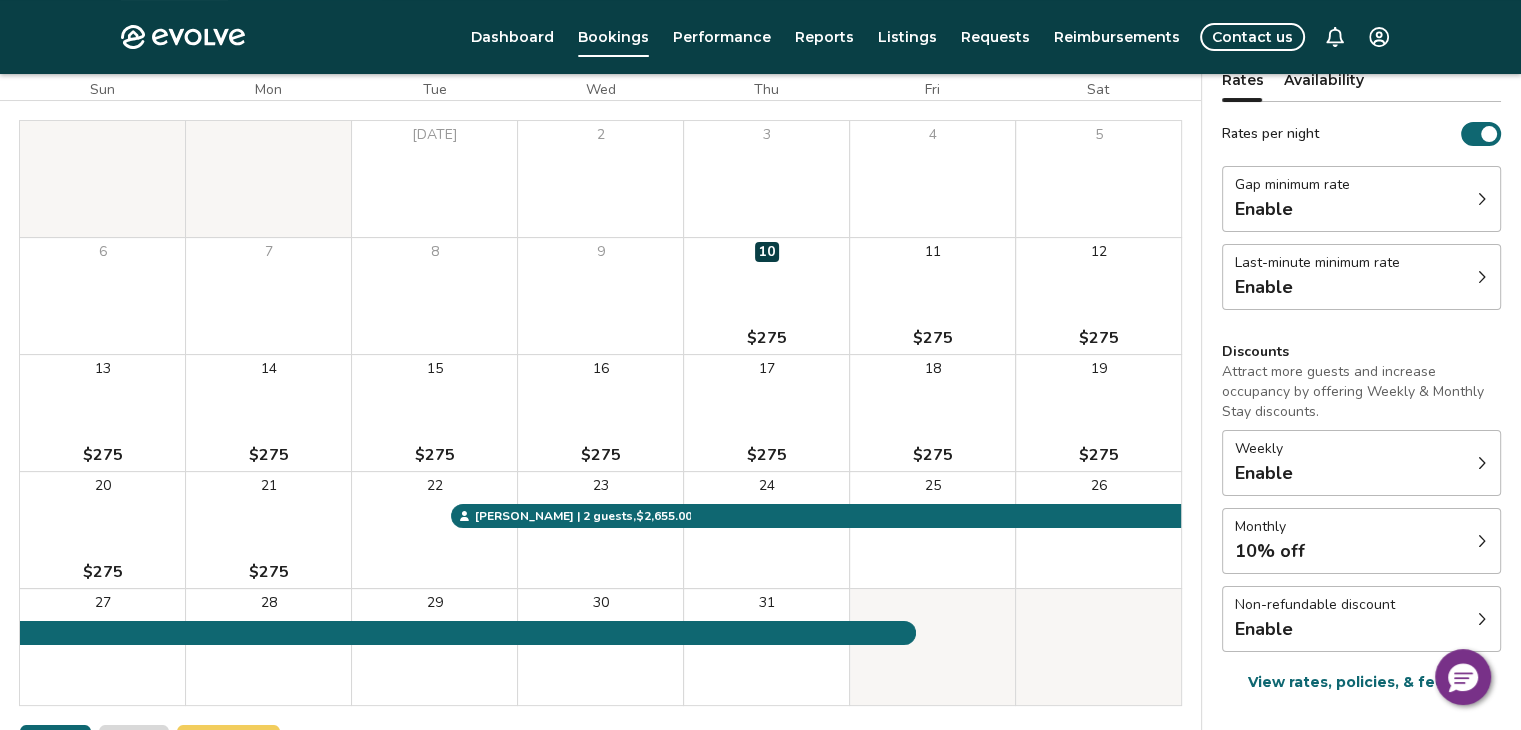 scroll, scrollTop: 181, scrollLeft: 0, axis: vertical 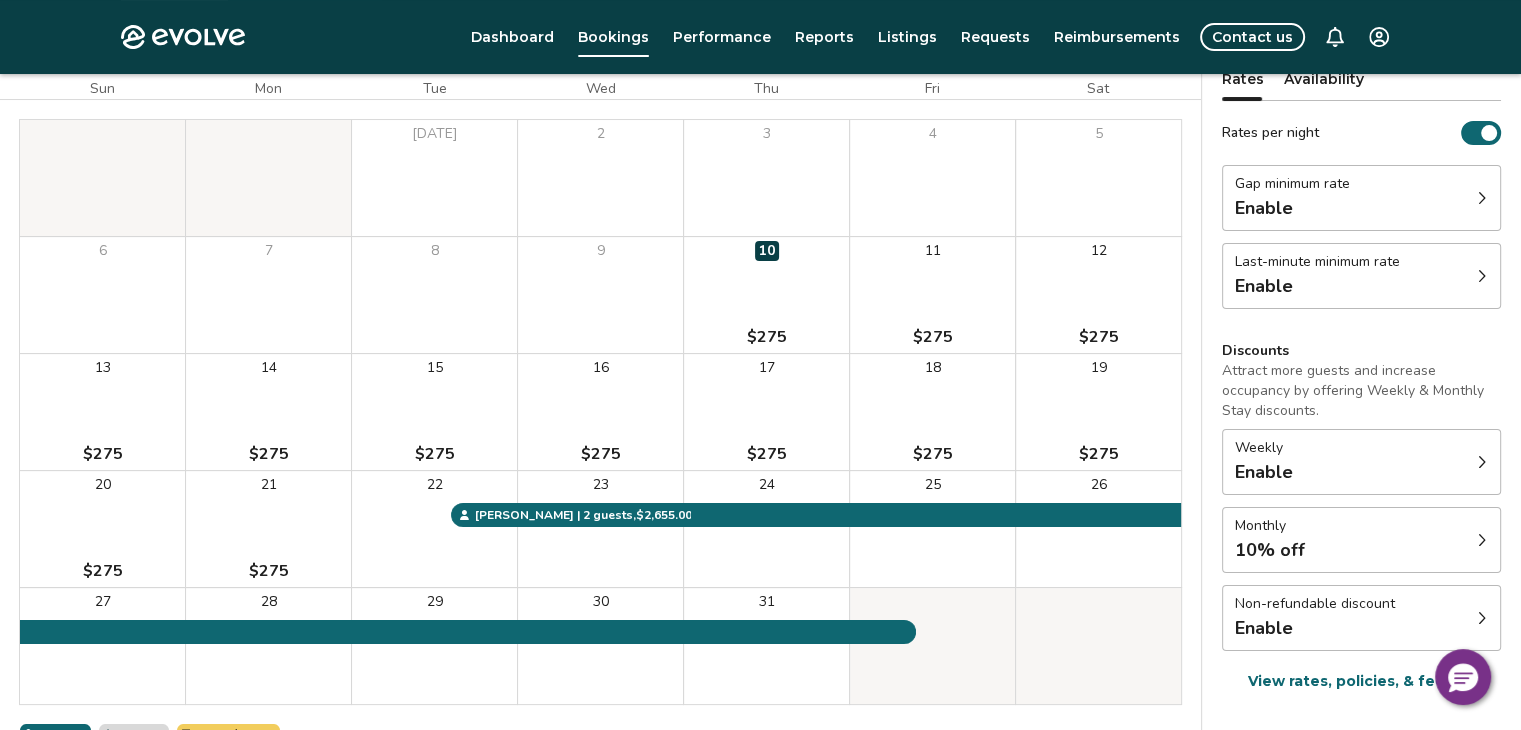 click on "Weekly Enable" at bounding box center (1361, 462) 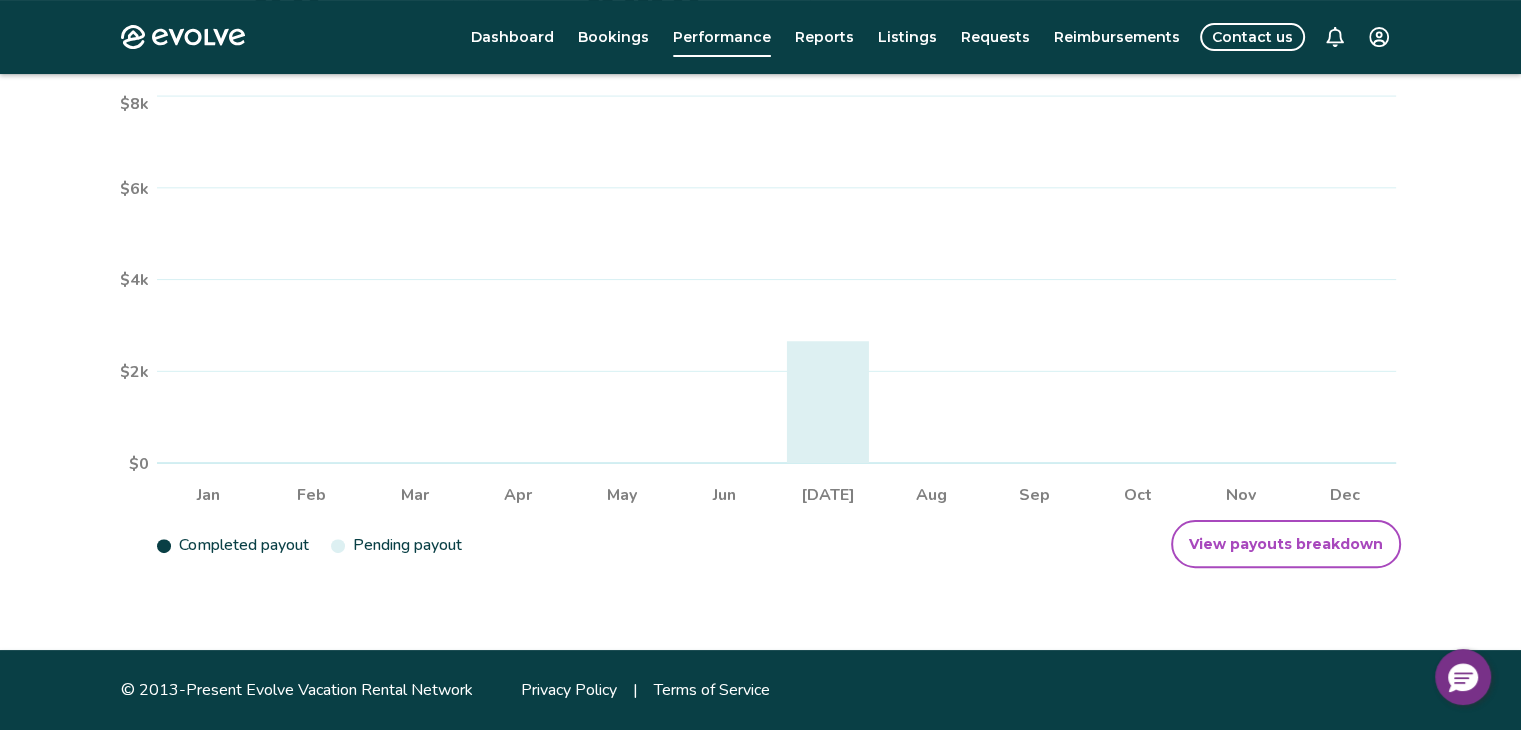 scroll, scrollTop: 0, scrollLeft: 0, axis: both 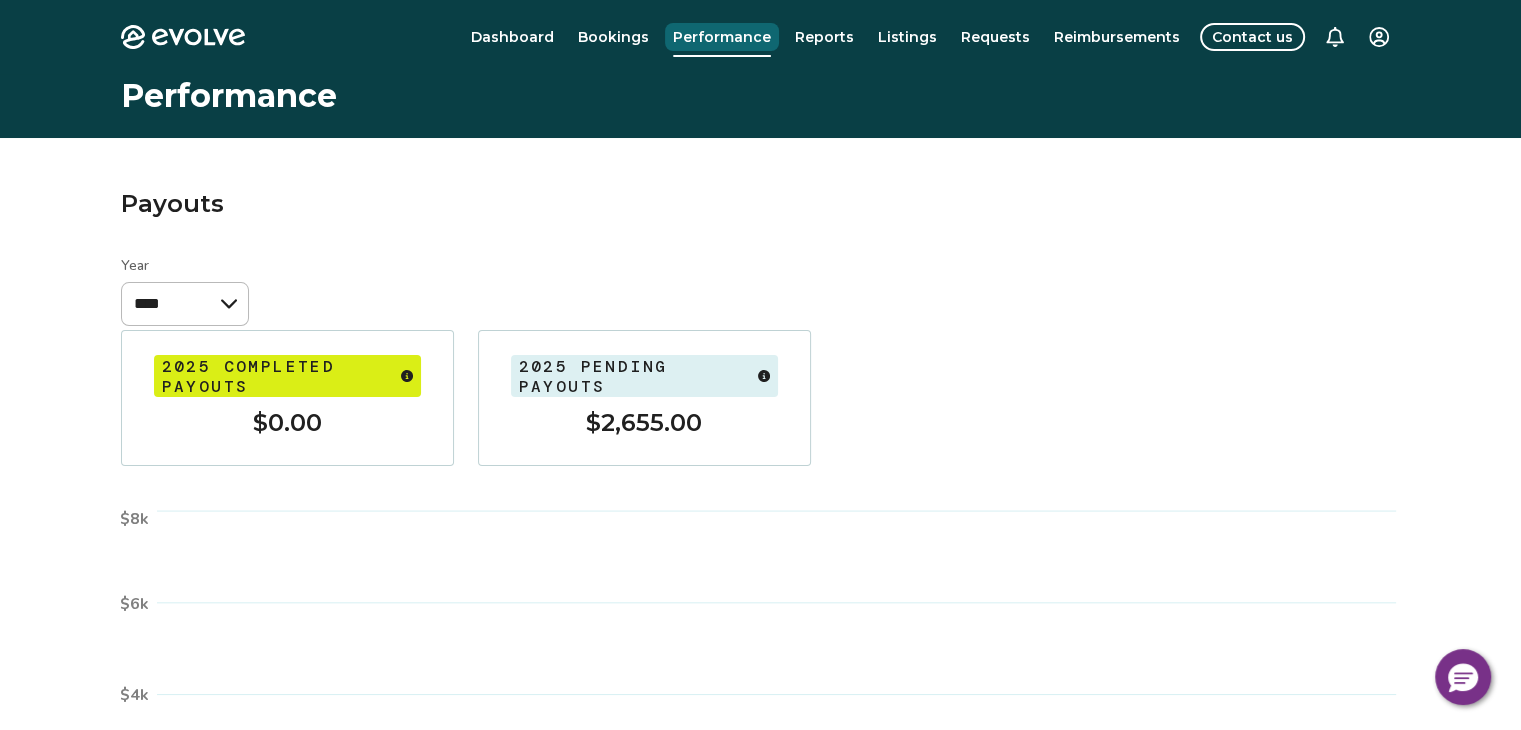 click on "Performance" at bounding box center [722, 37] 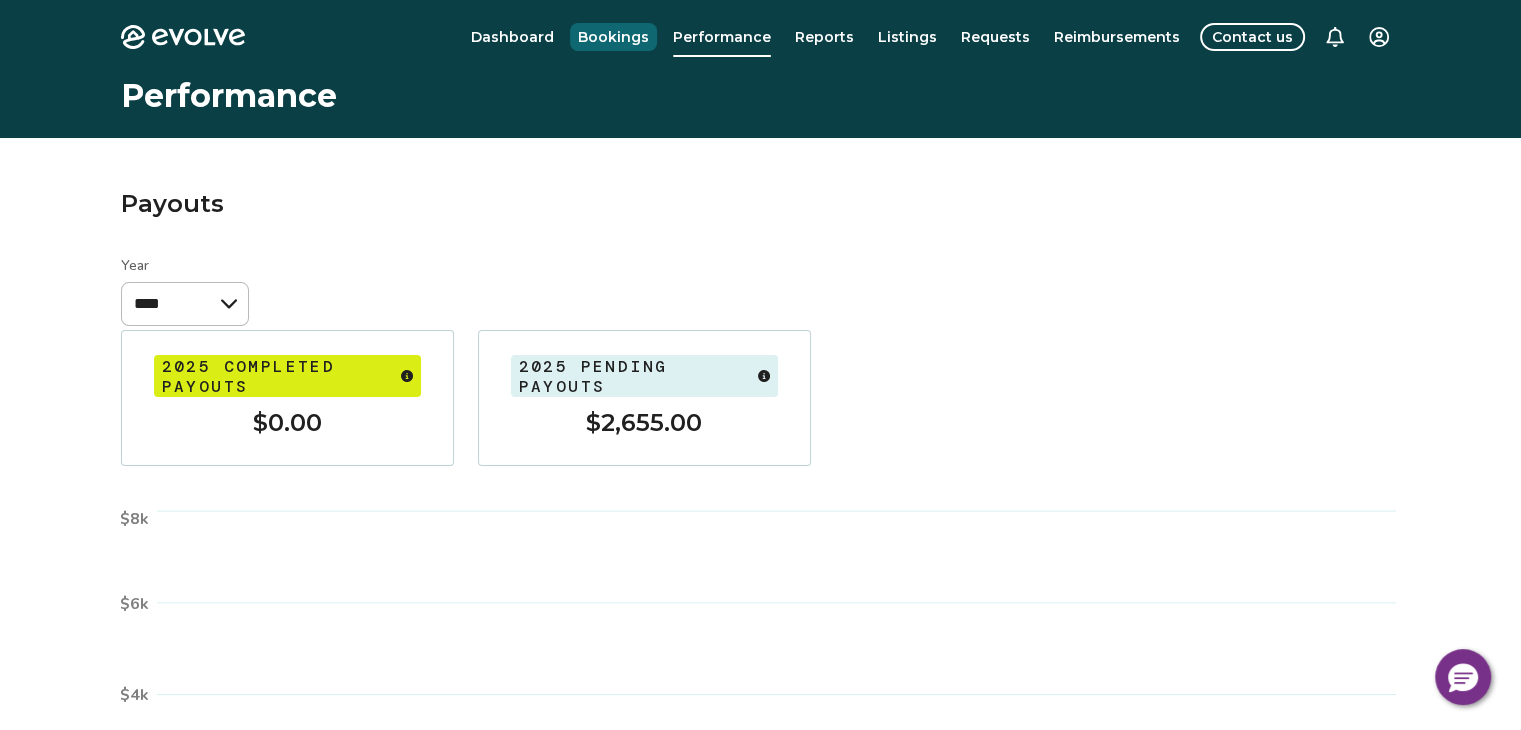 click on "Bookings" at bounding box center [613, 37] 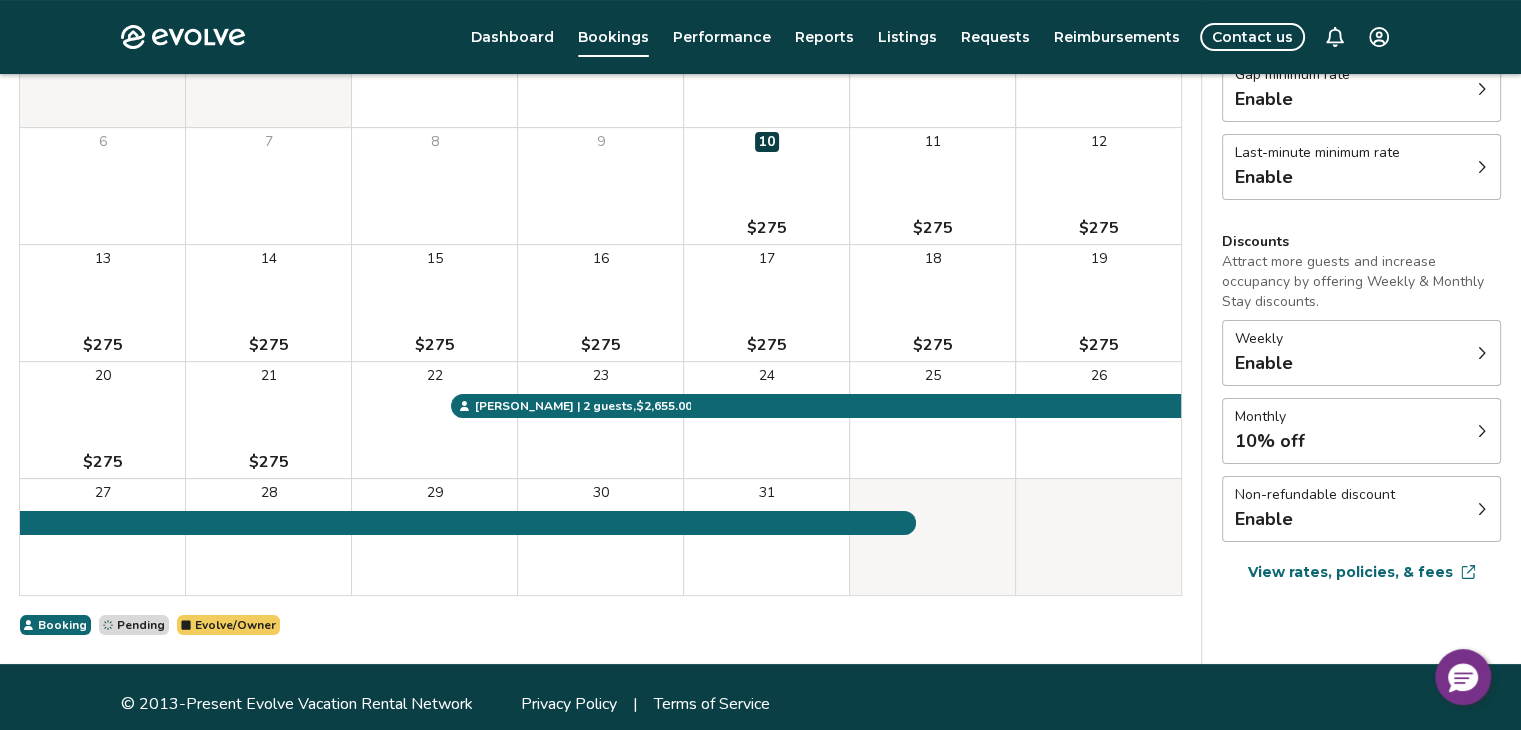 scroll, scrollTop: 304, scrollLeft: 0, axis: vertical 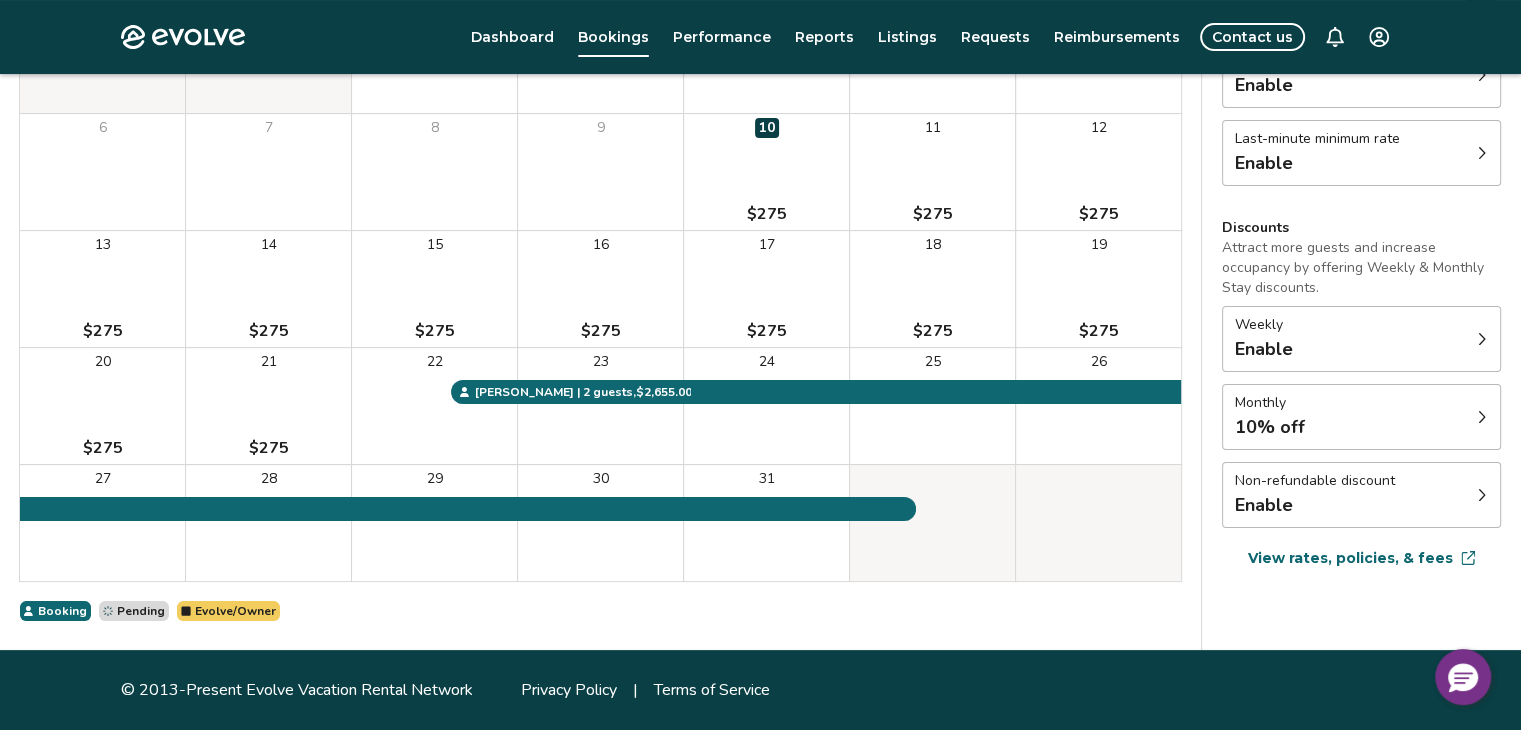 click on "10% off" at bounding box center (1270, 427) 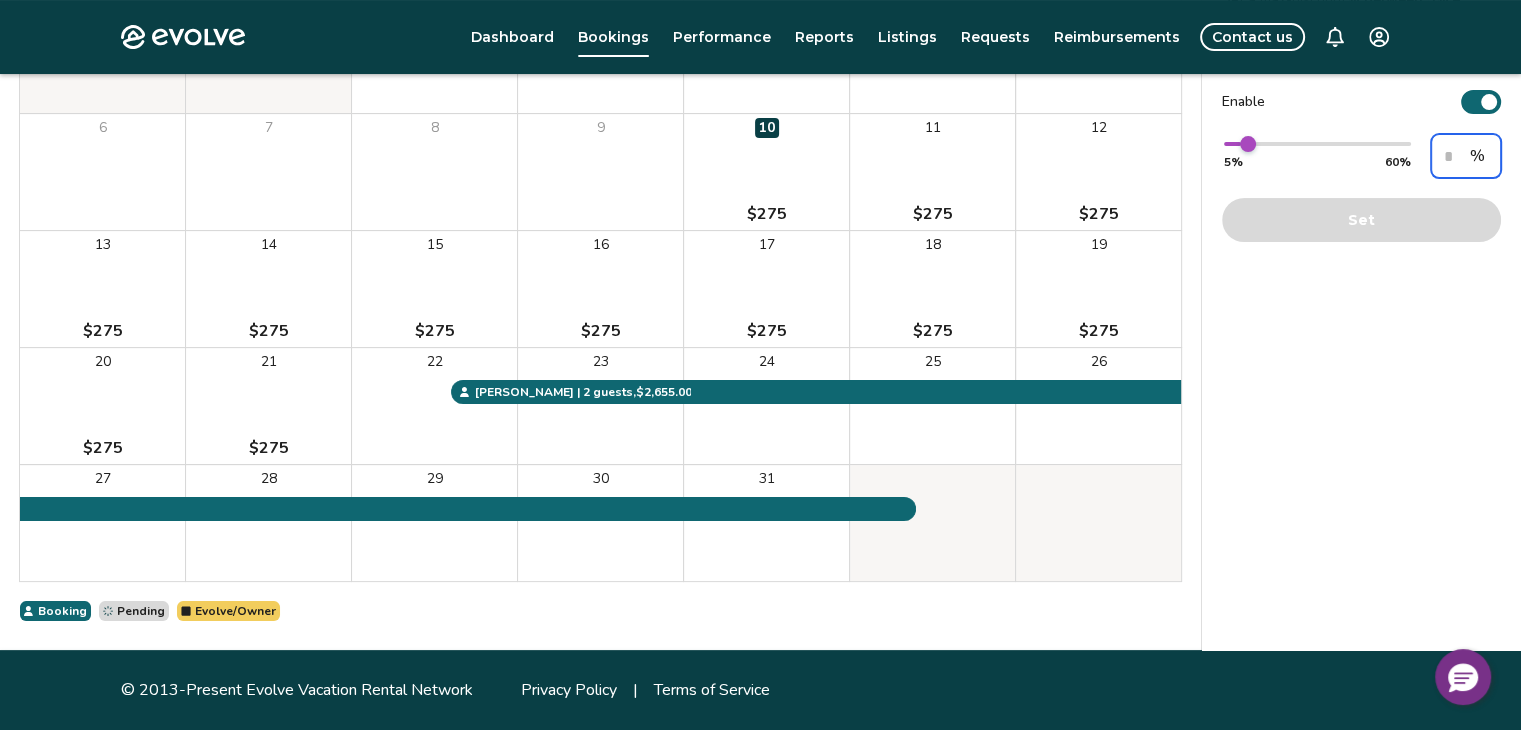 click on "**" at bounding box center (1466, 156) 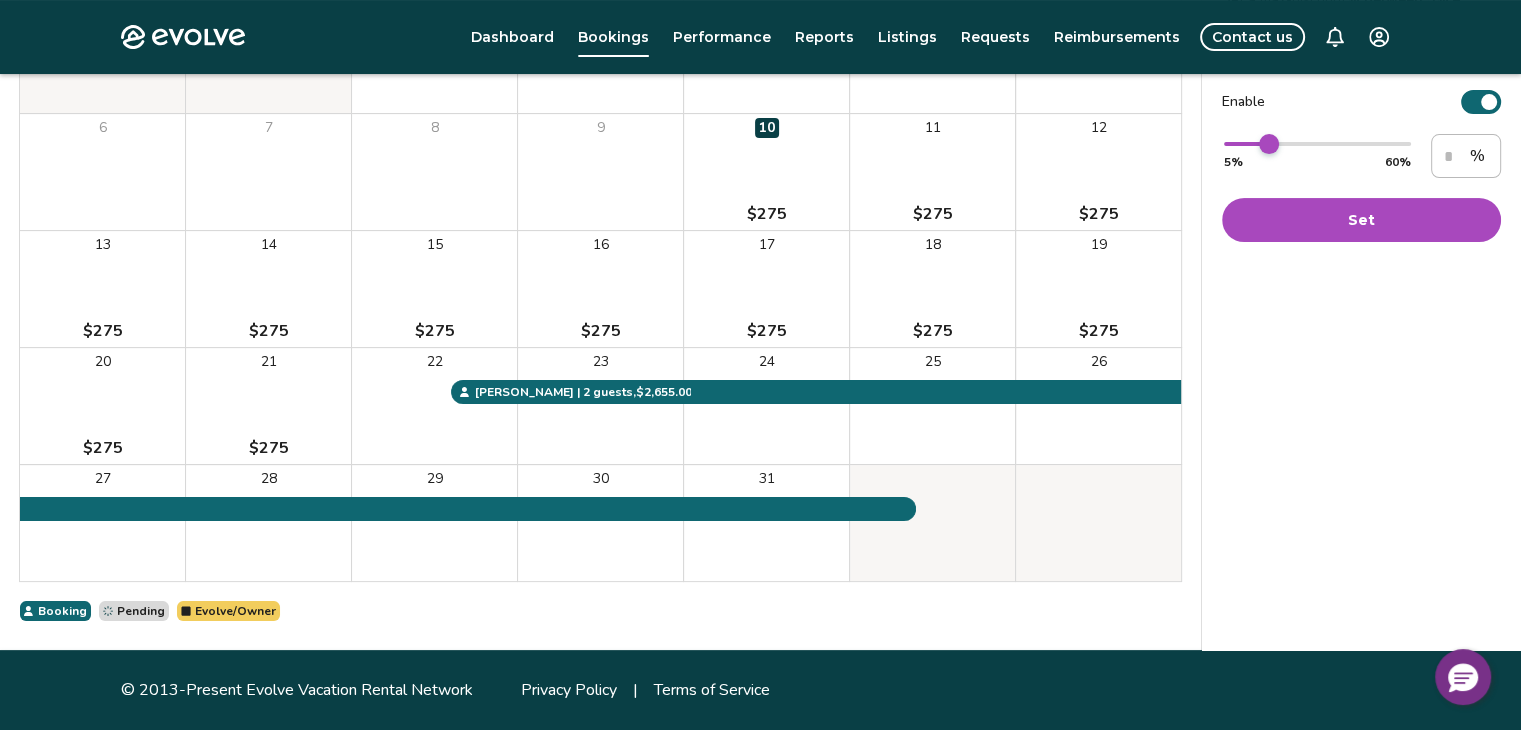 type on "**" 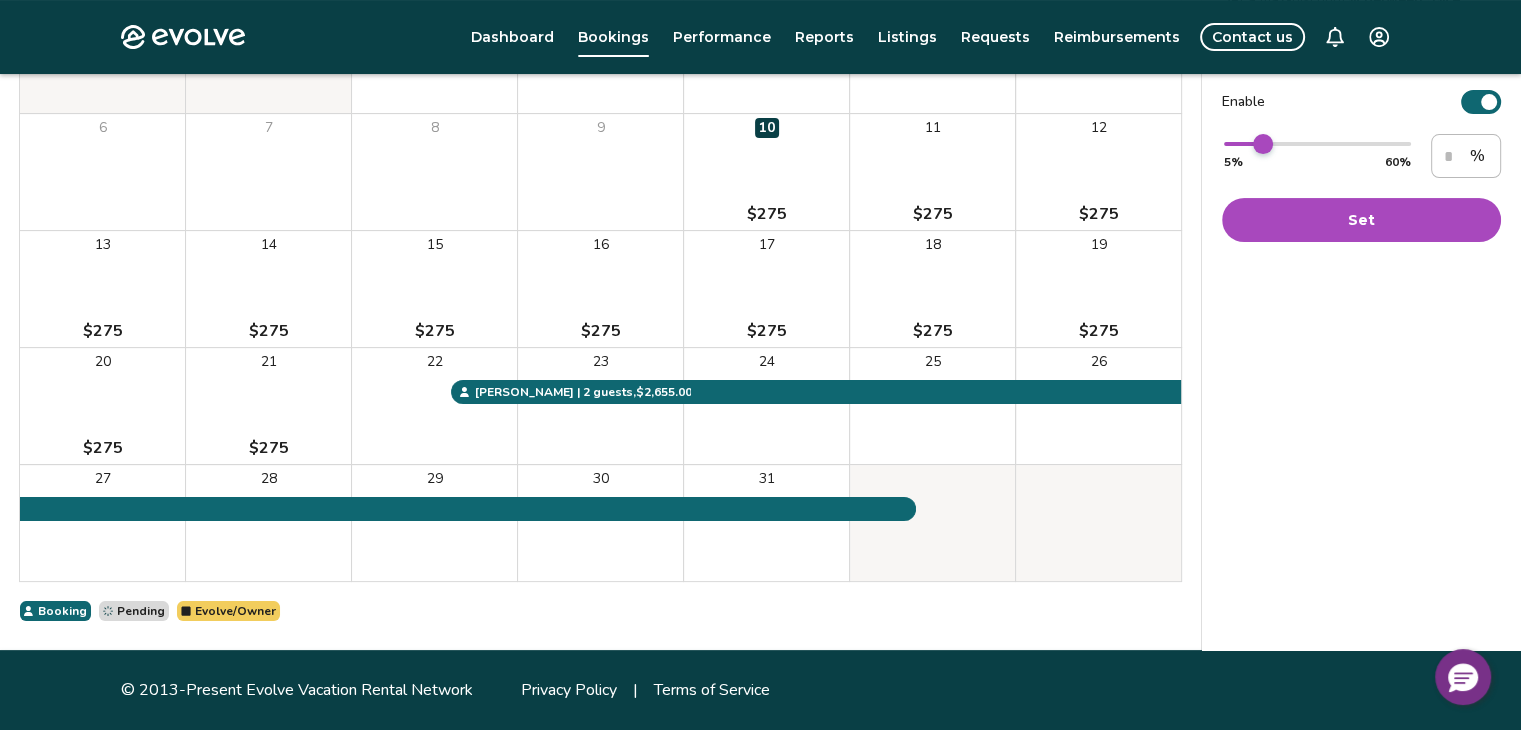 click at bounding box center [1263, 144] 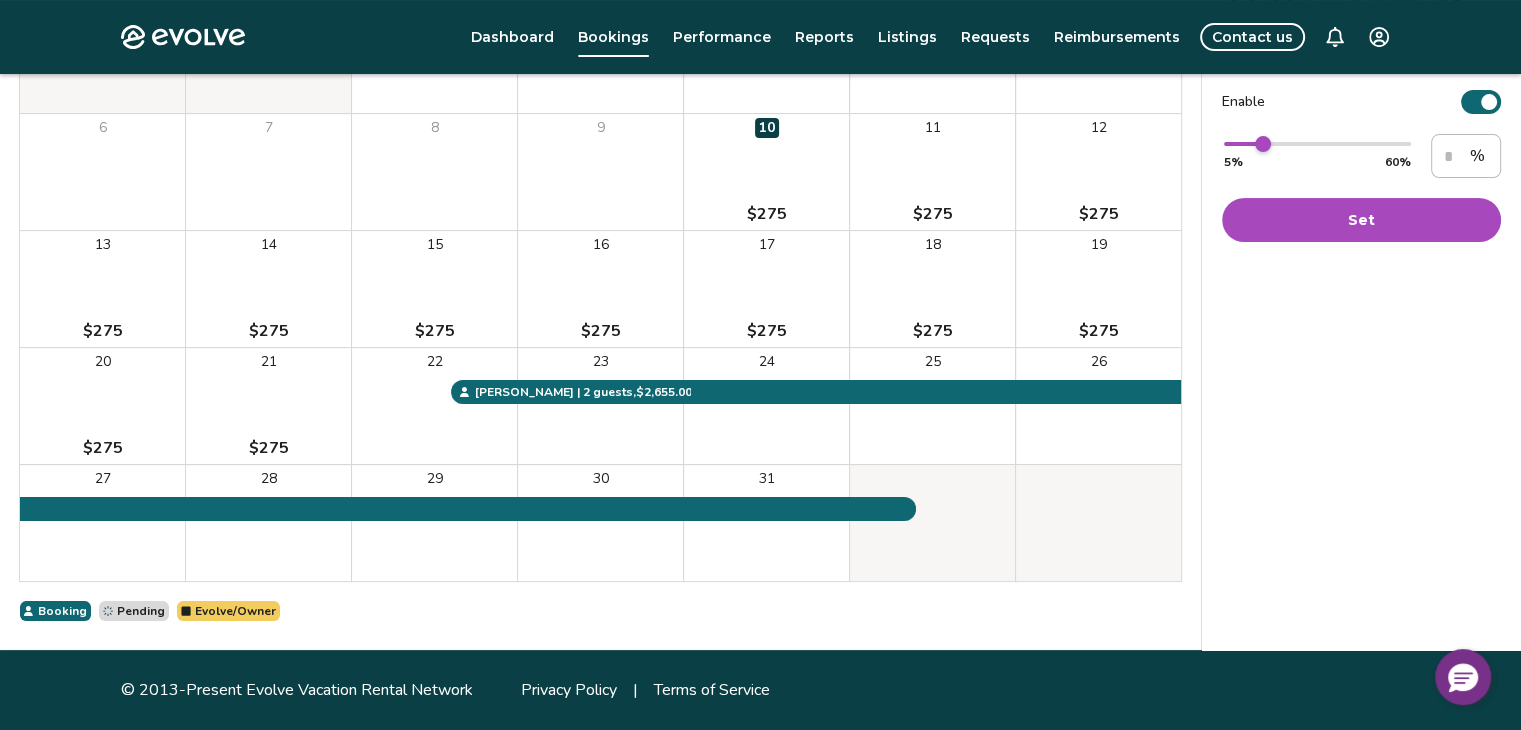 click on "Set" at bounding box center (1361, 220) 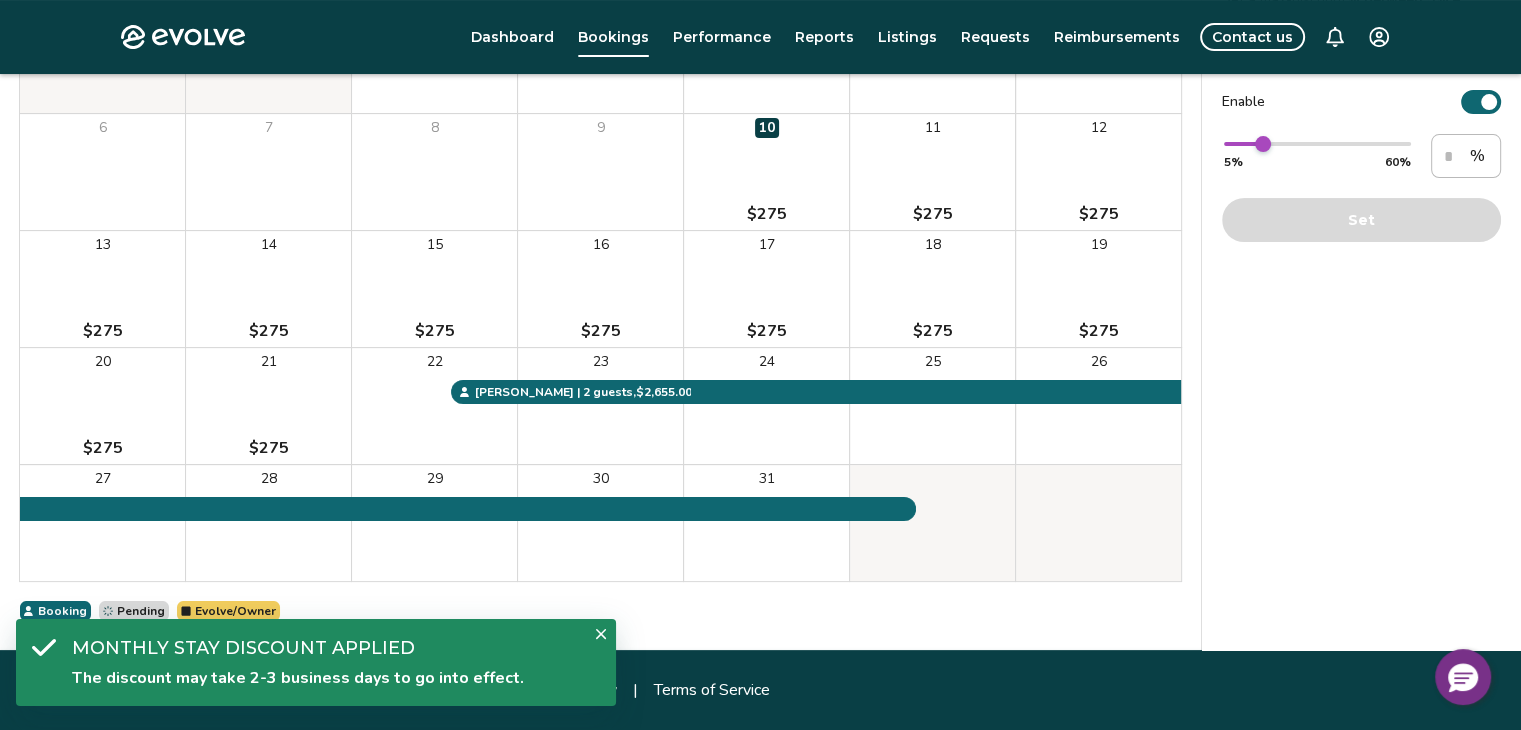scroll, scrollTop: 0, scrollLeft: 0, axis: both 